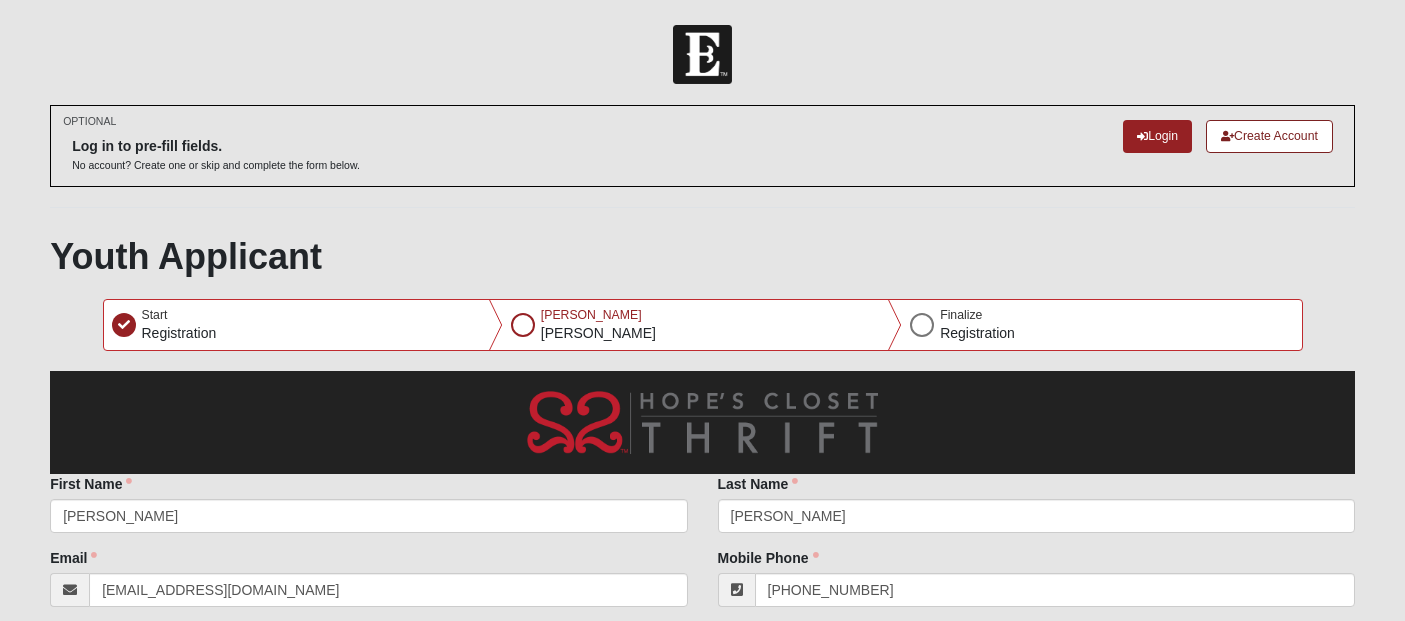 select on "7" 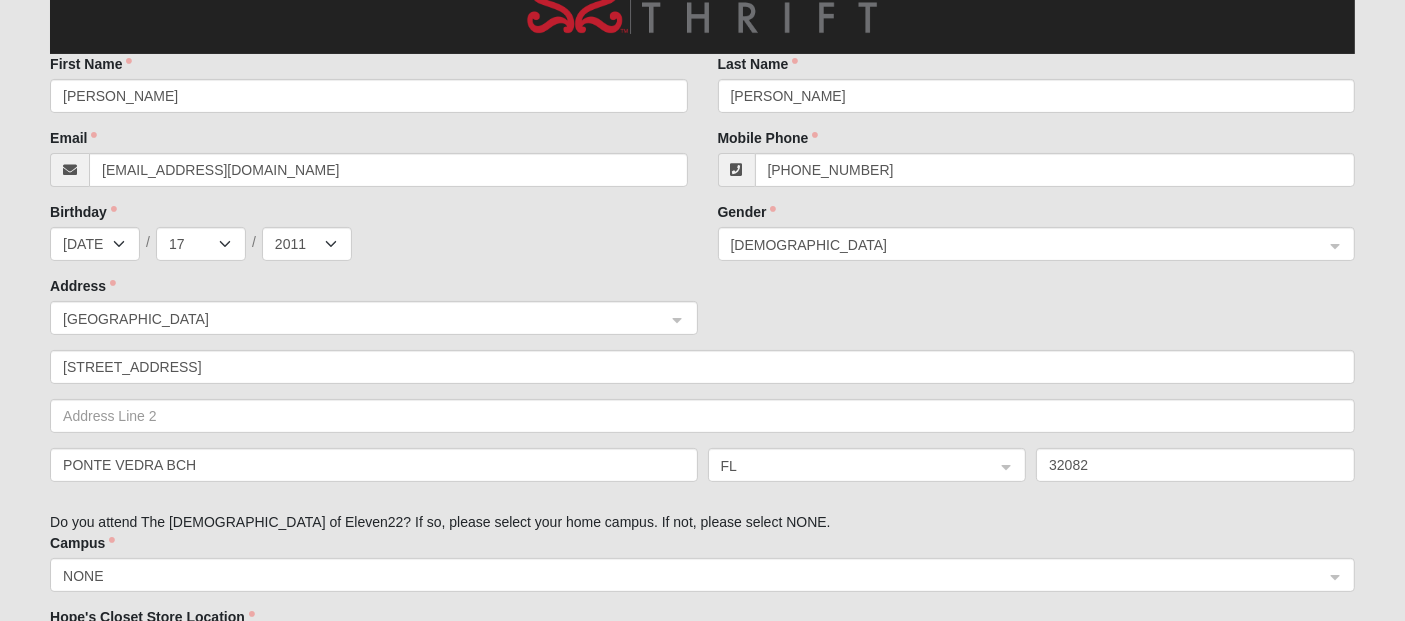 scroll, scrollTop: 437, scrollLeft: 0, axis: vertical 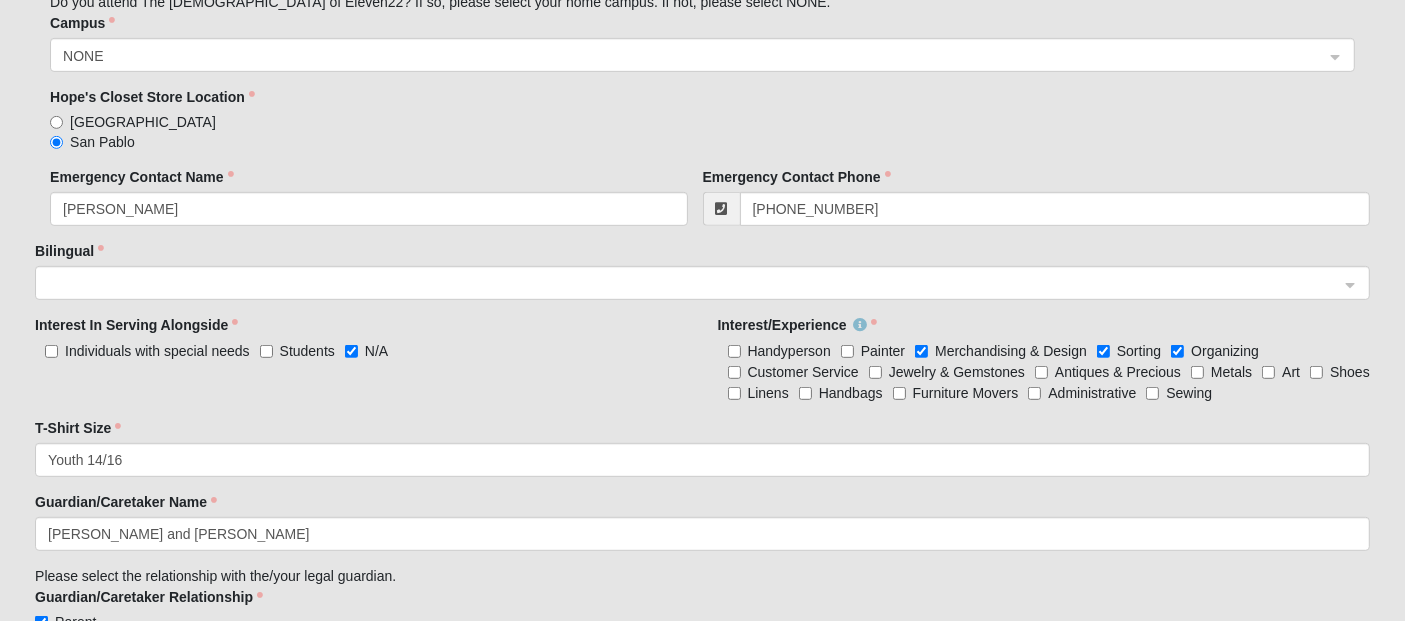 click on "Interest In Serving Alongside" at bounding box center (136, 325) 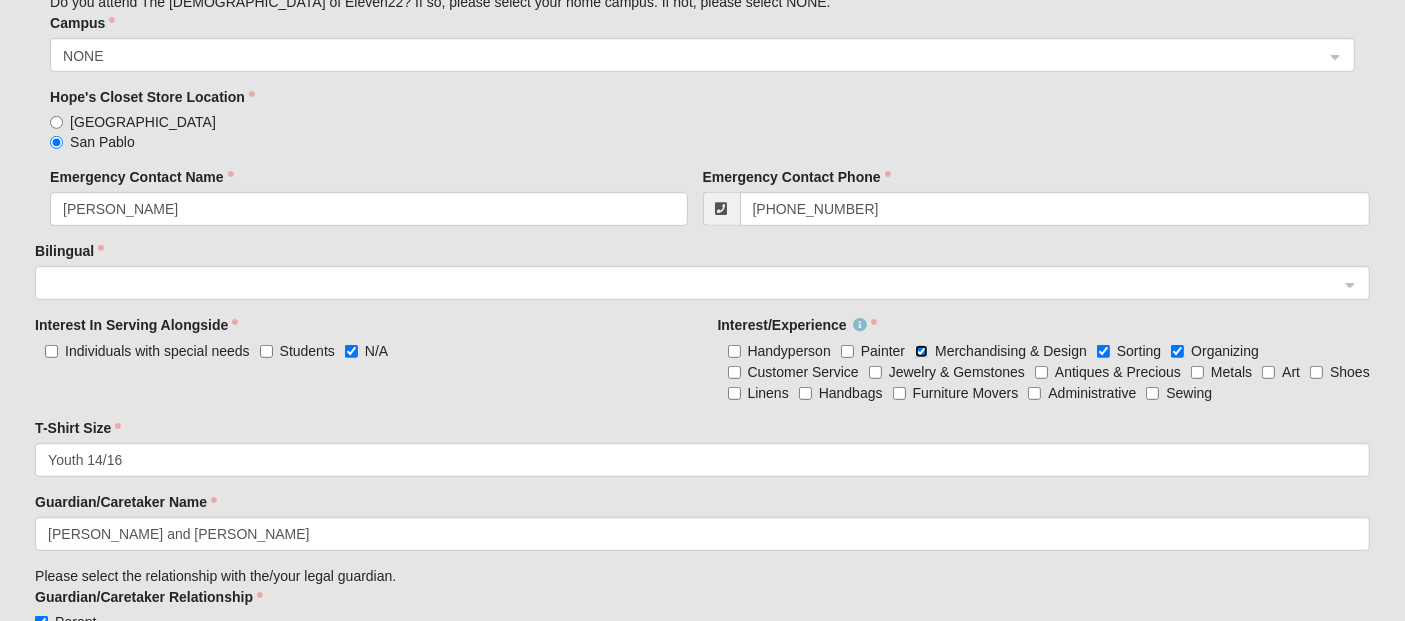 click on "Merchandising & Design" at bounding box center [921, 351] 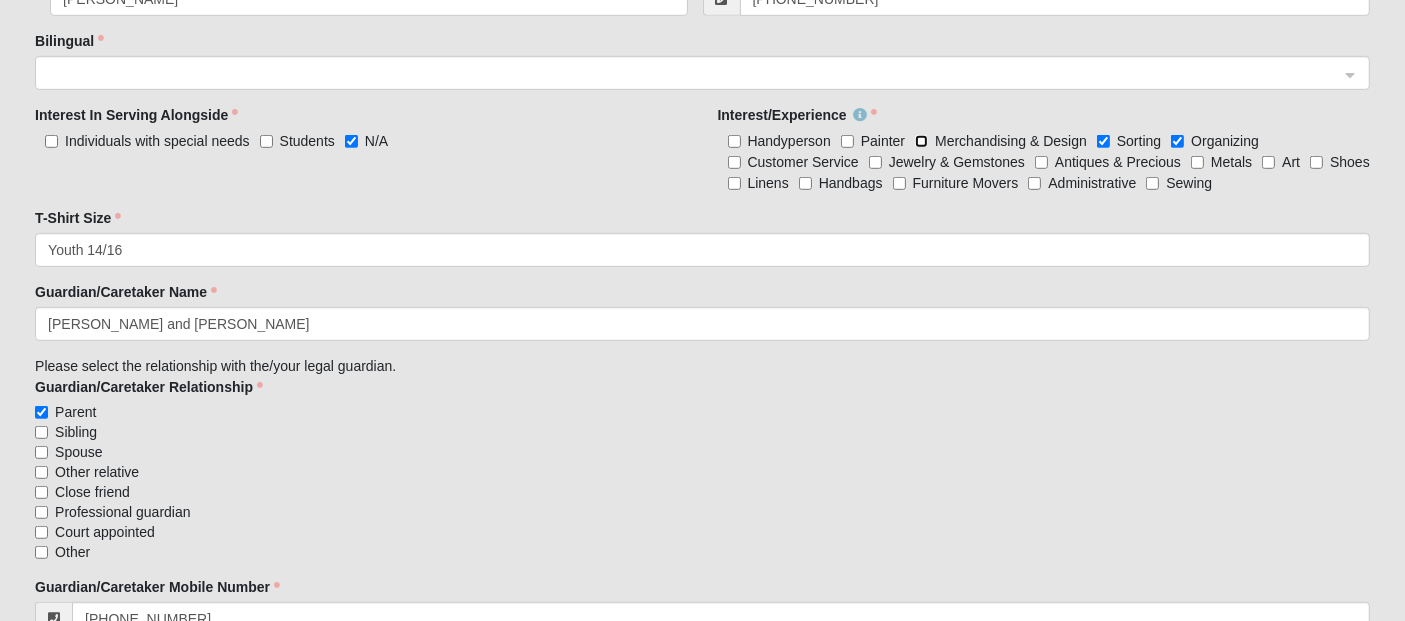 scroll, scrollTop: 1158, scrollLeft: 0, axis: vertical 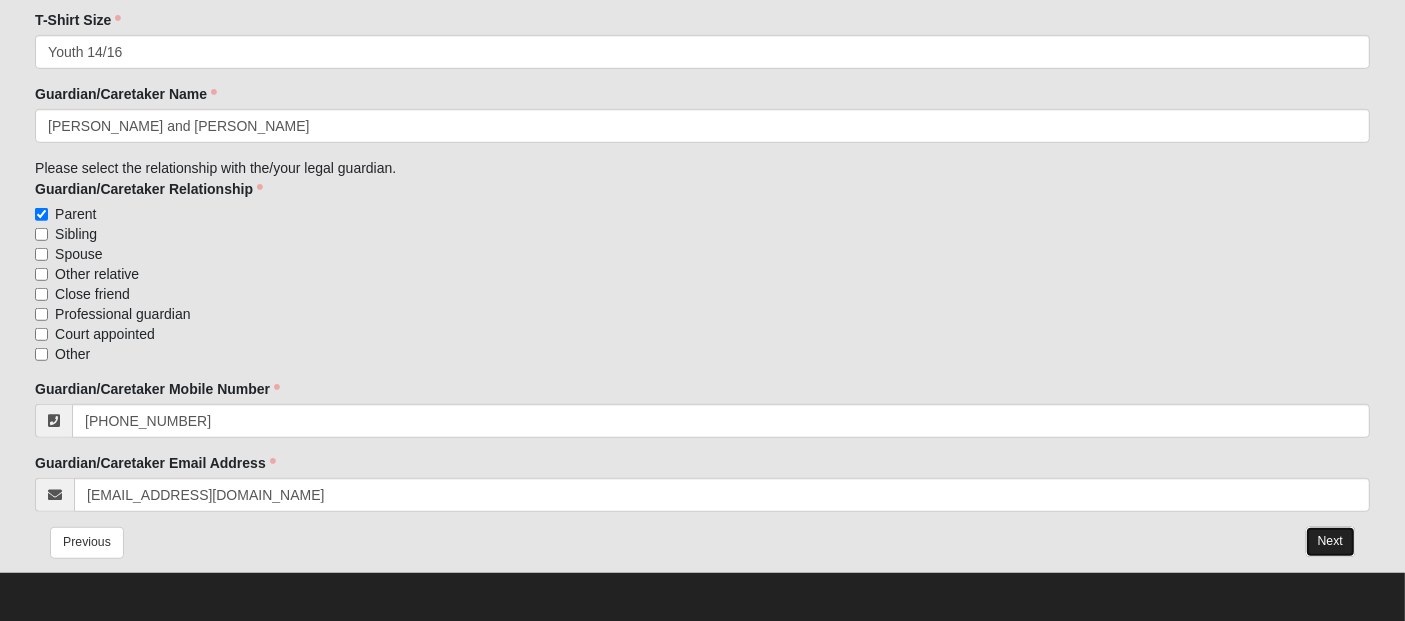 click on "Next" at bounding box center (1330, 541) 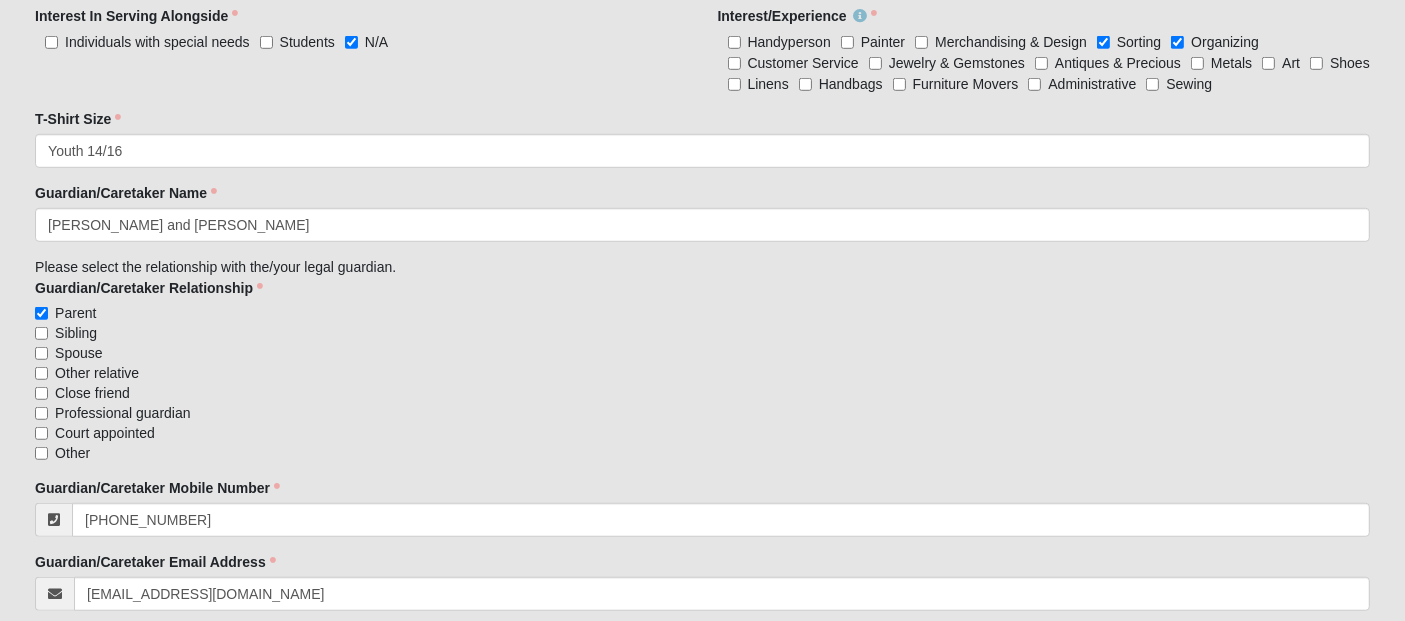 scroll, scrollTop: 1446, scrollLeft: 0, axis: vertical 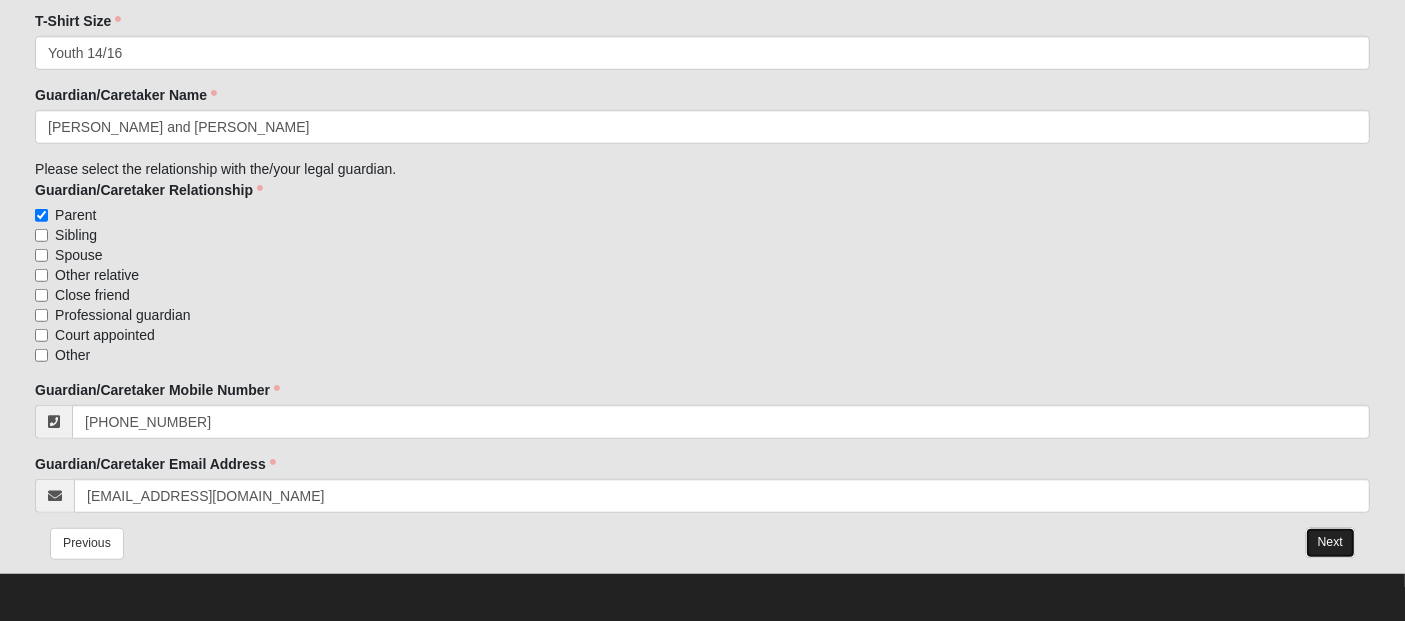 click on "Next" at bounding box center [1330, 542] 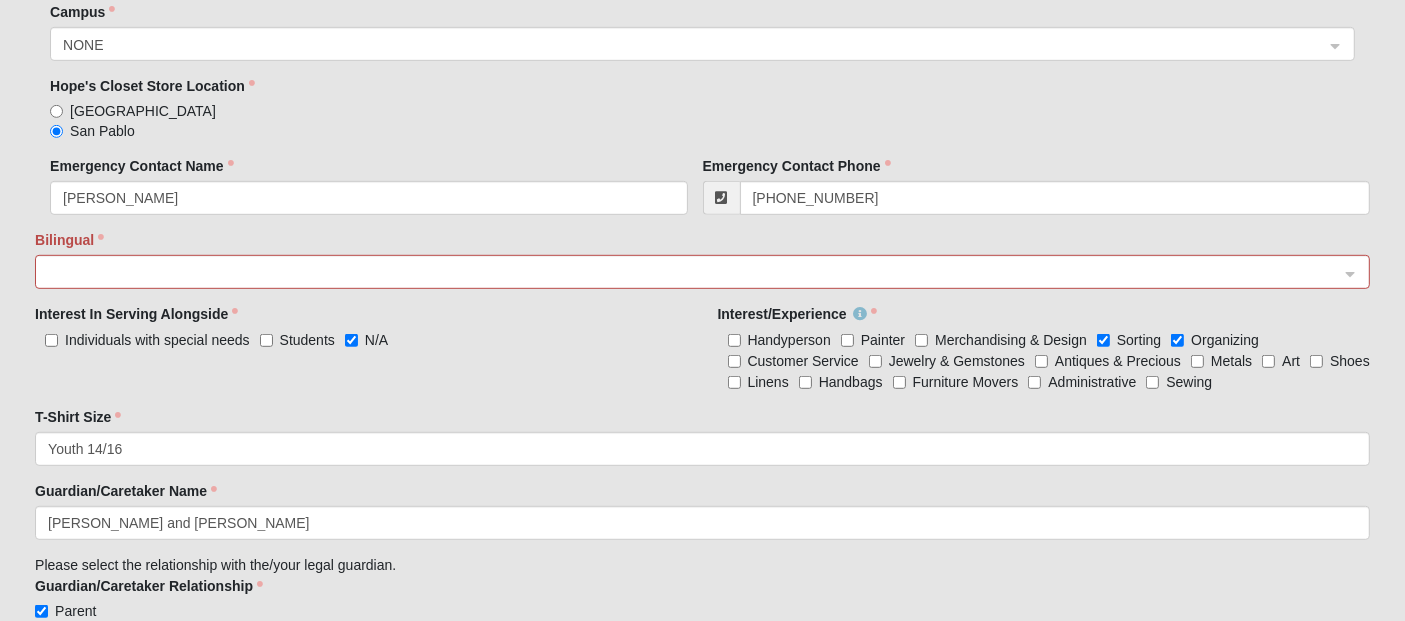 scroll, scrollTop: 1039, scrollLeft: 0, axis: vertical 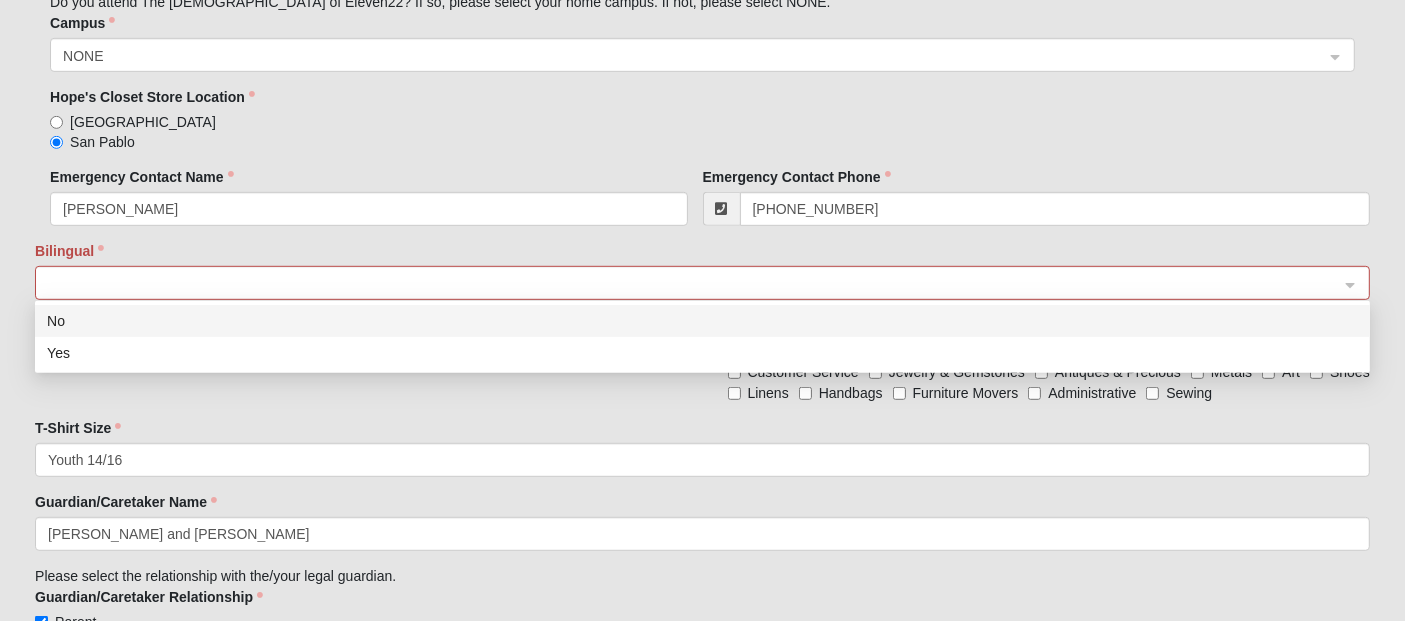 click 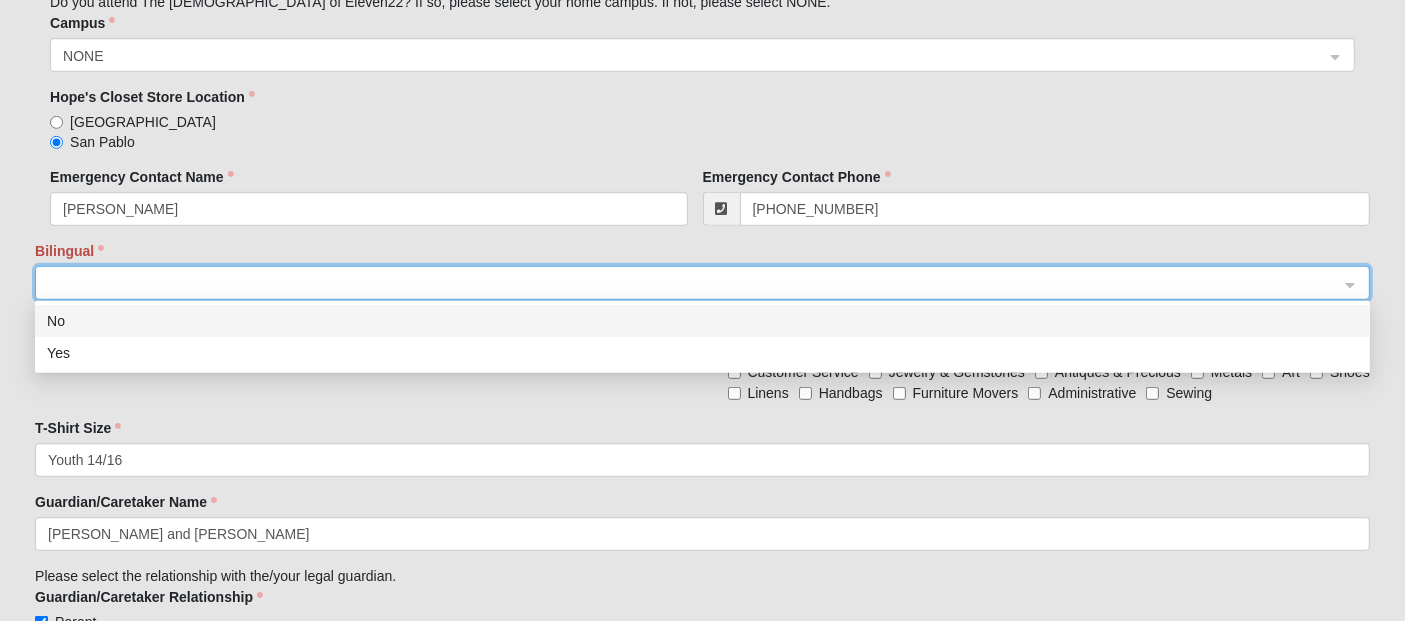 click on "No" at bounding box center (702, 321) 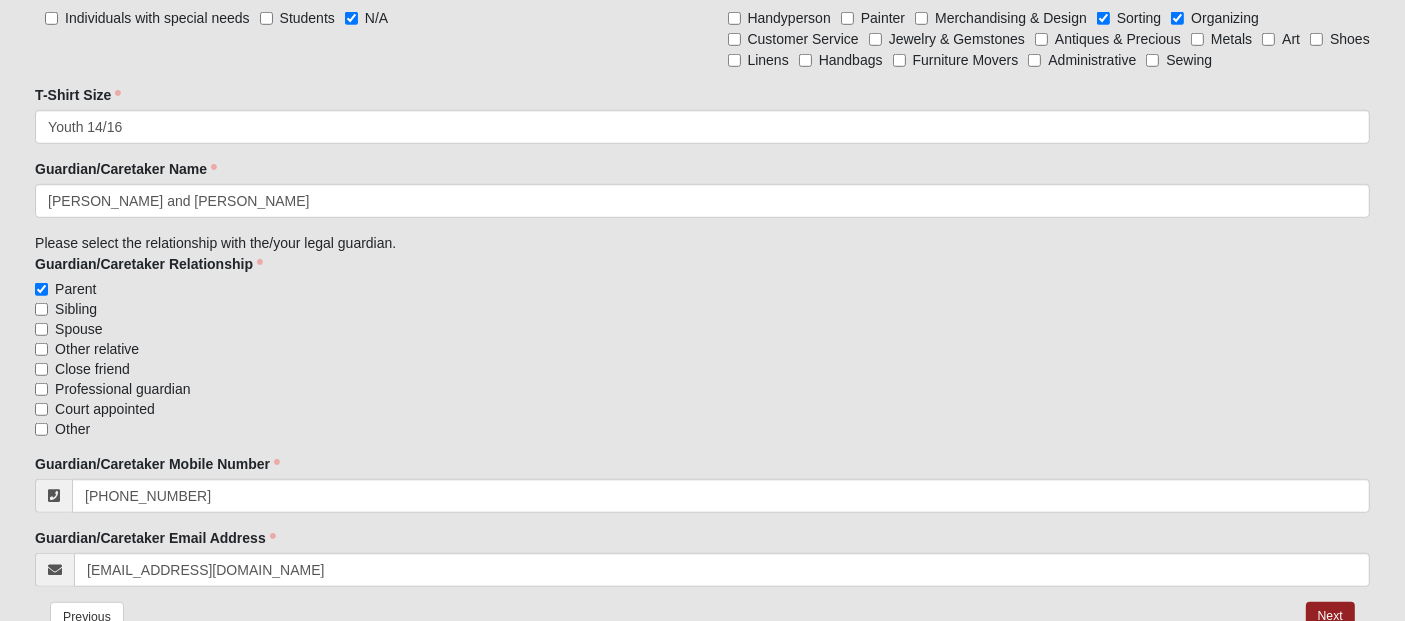 scroll, scrollTop: 1446, scrollLeft: 0, axis: vertical 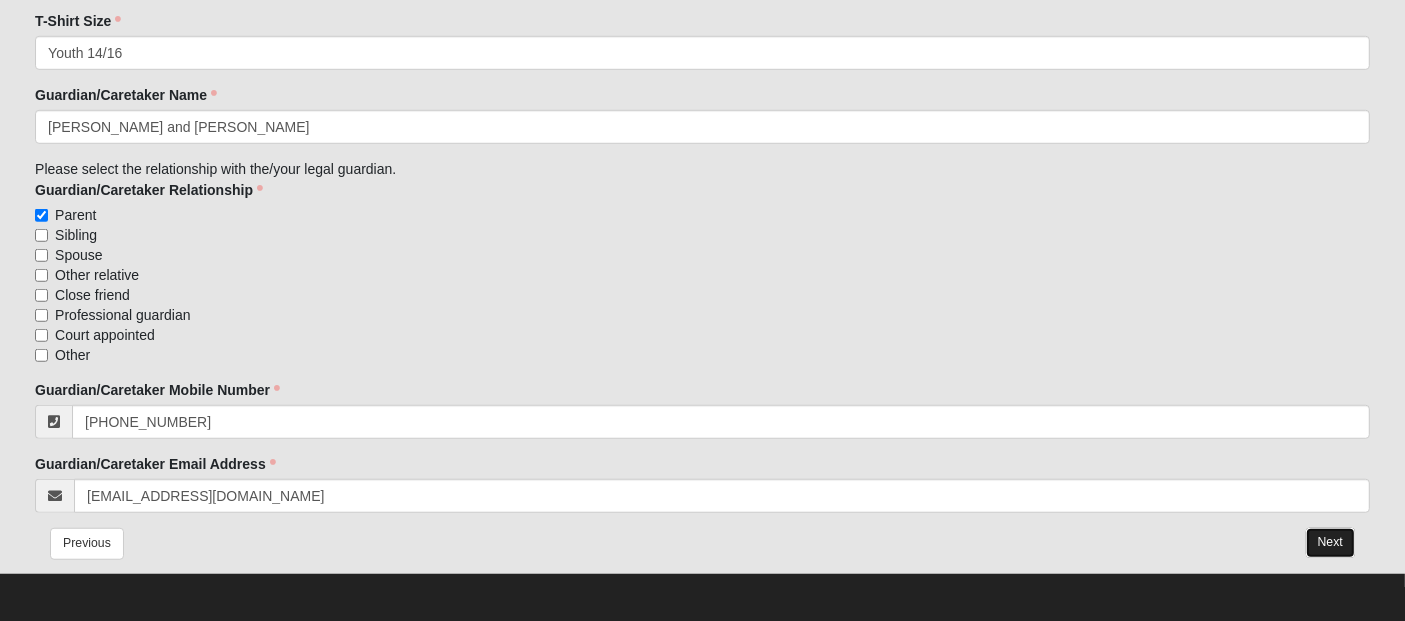 click on "Next" at bounding box center [1330, 542] 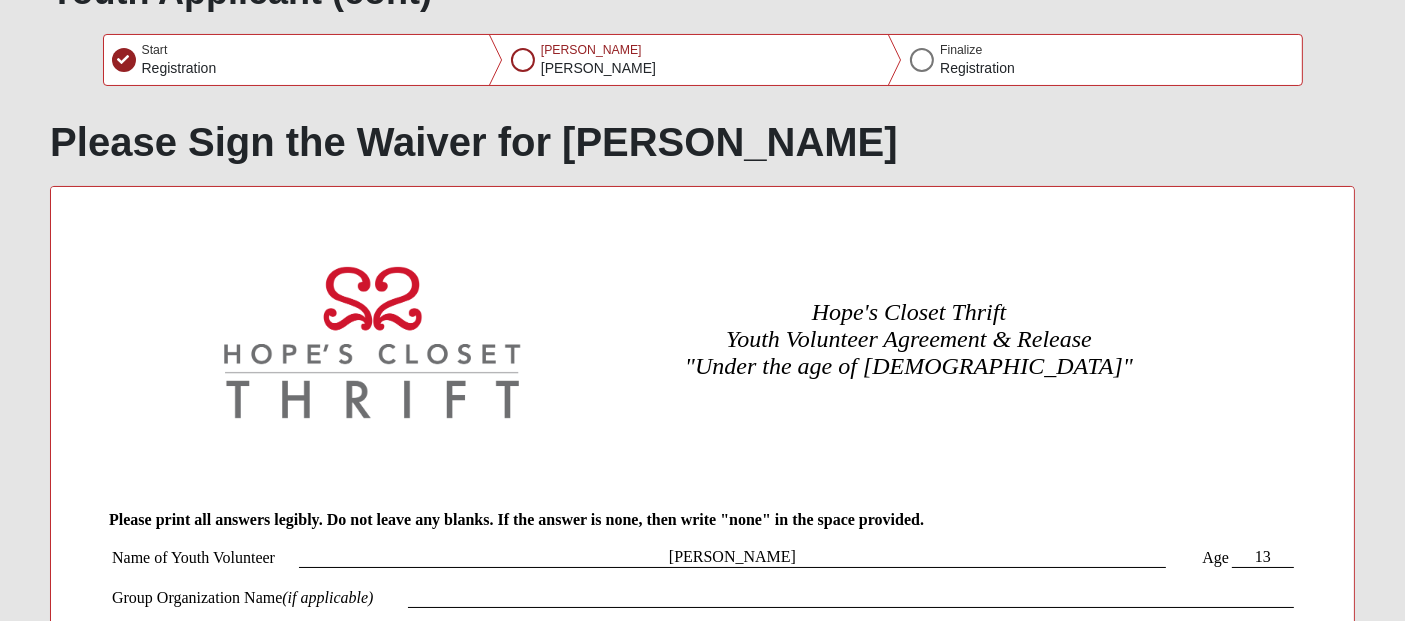 scroll, scrollTop: 0, scrollLeft: 0, axis: both 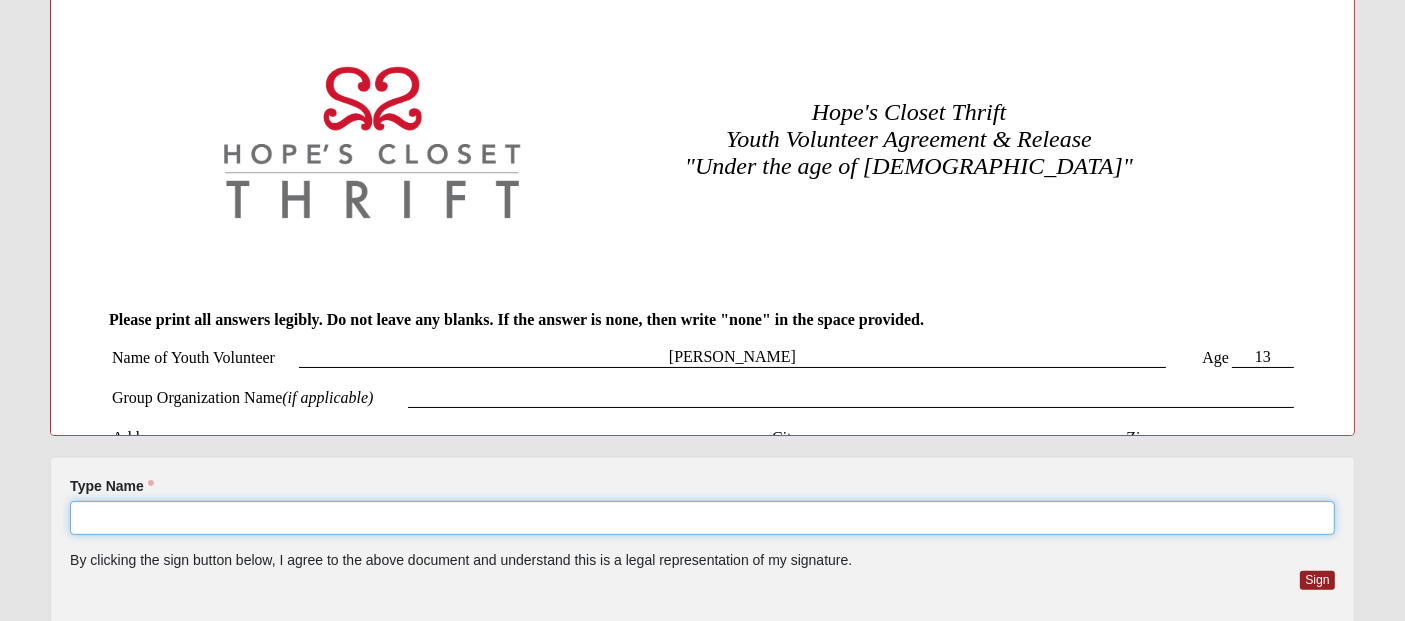 click on "Type Name" 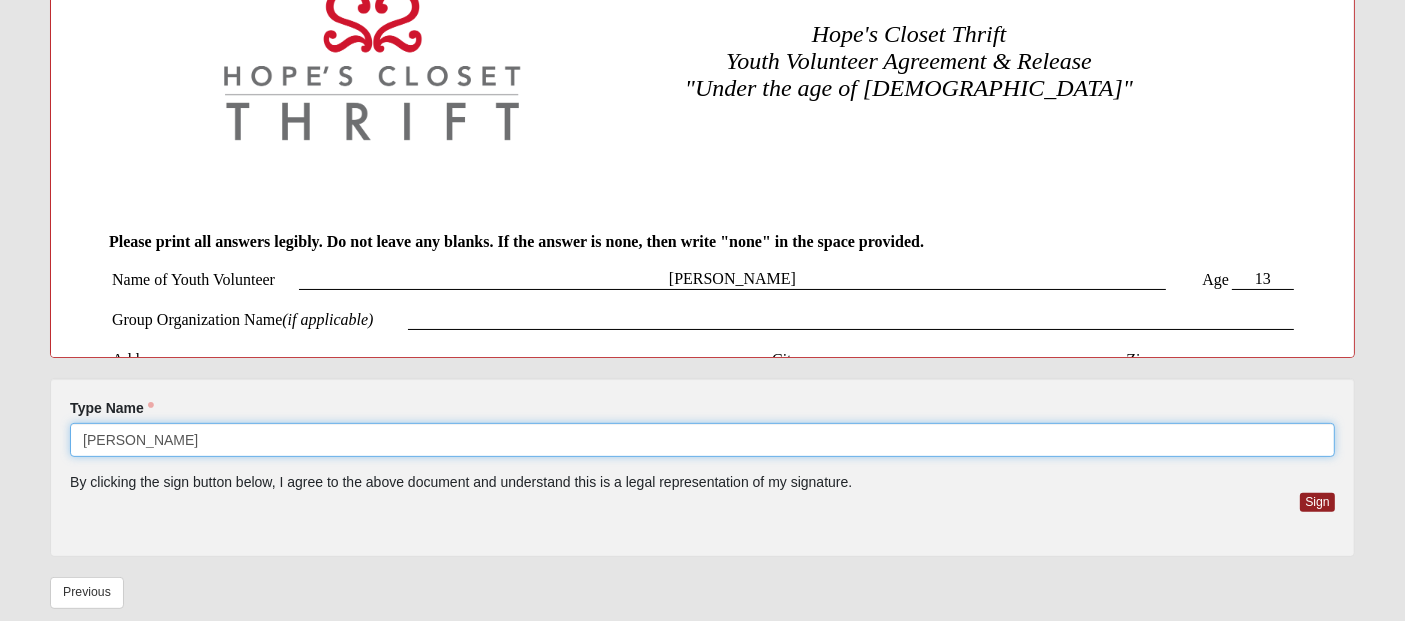 scroll, scrollTop: 593, scrollLeft: 0, axis: vertical 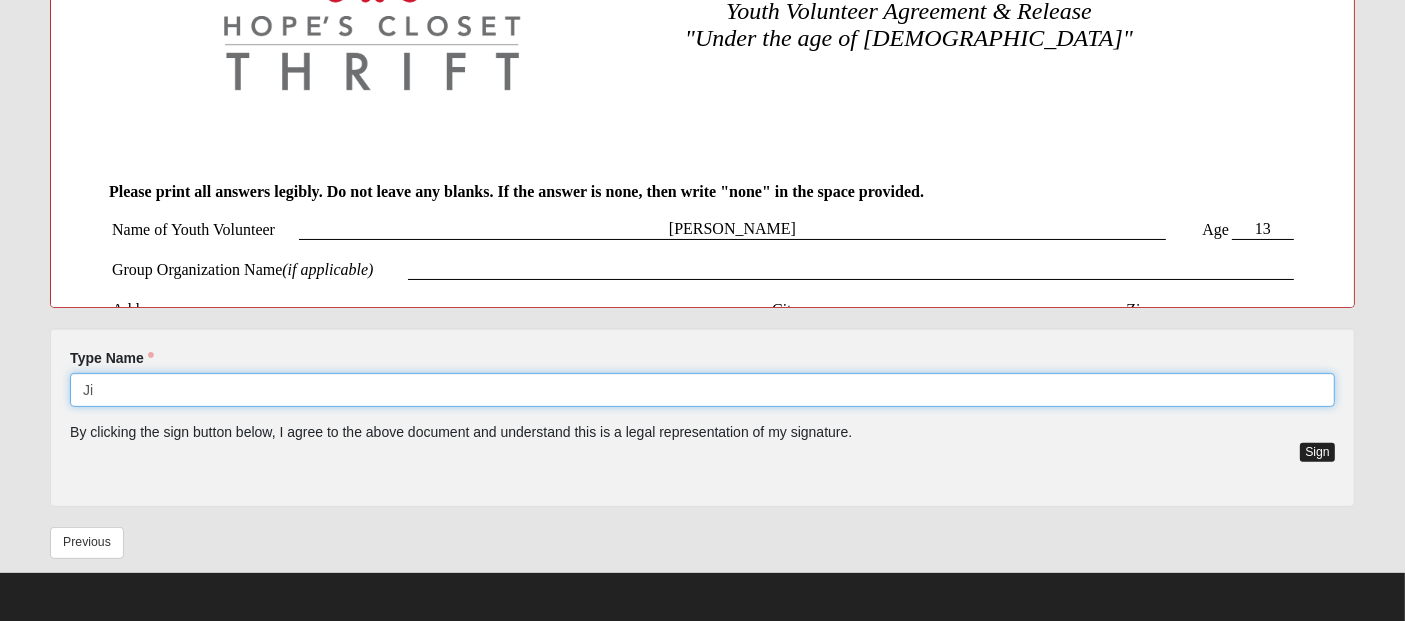 type on "J" 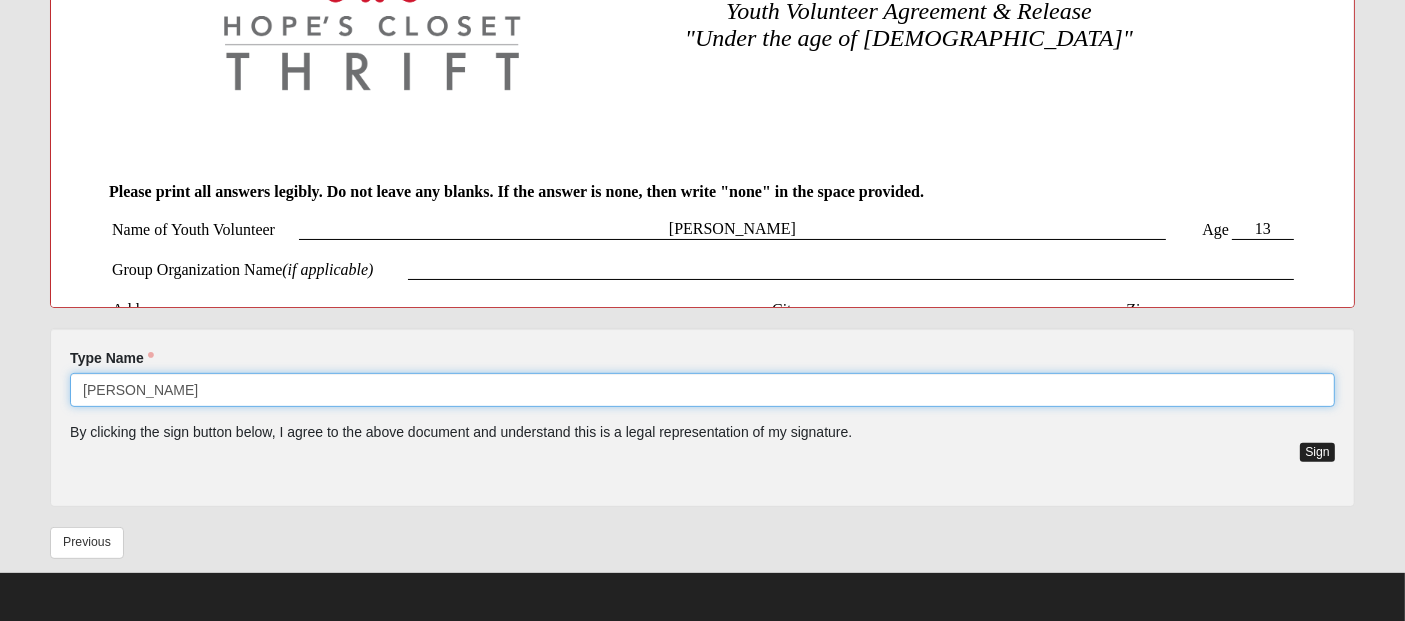 type on "Dan Dawson" 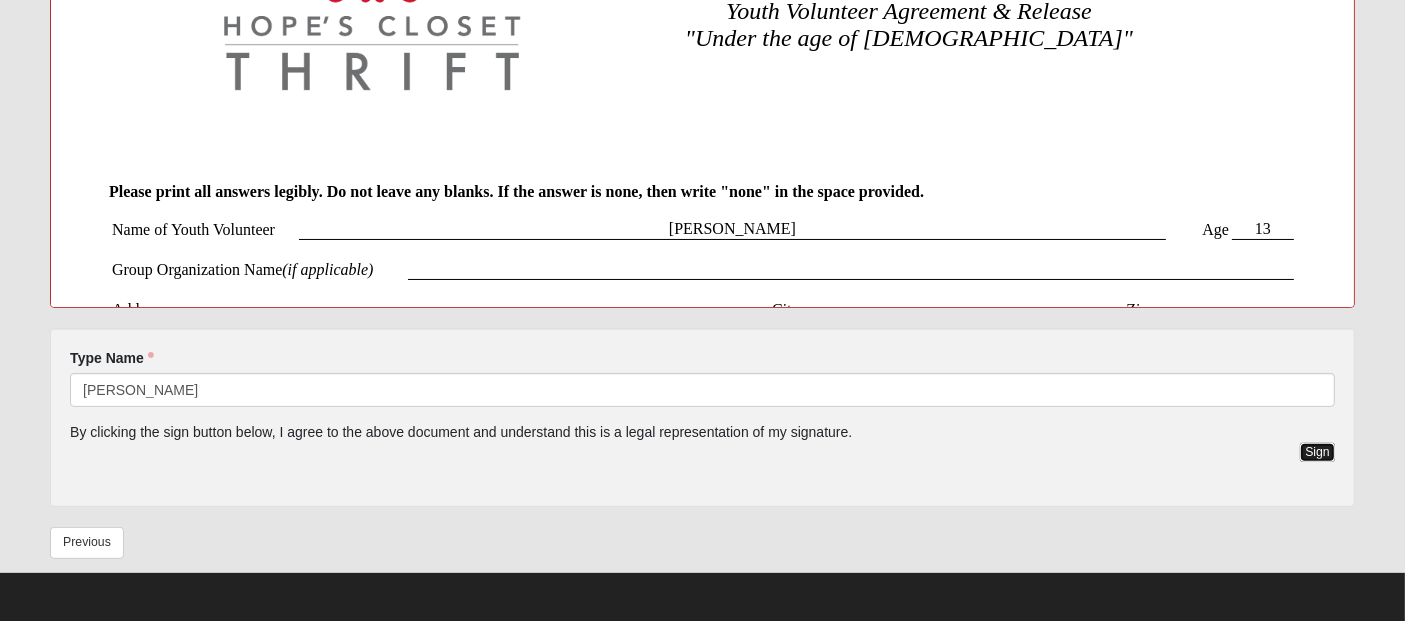 click on "Sign" at bounding box center [1317, 452] 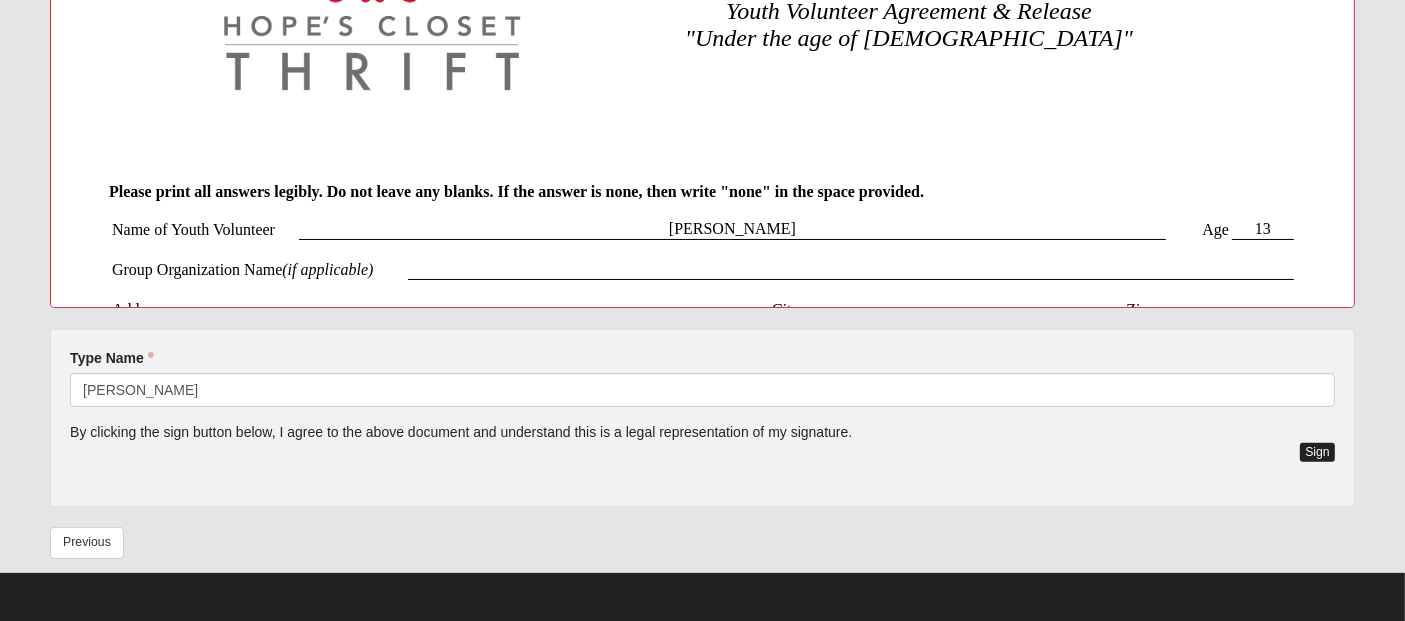 scroll, scrollTop: 572, scrollLeft: 0, axis: vertical 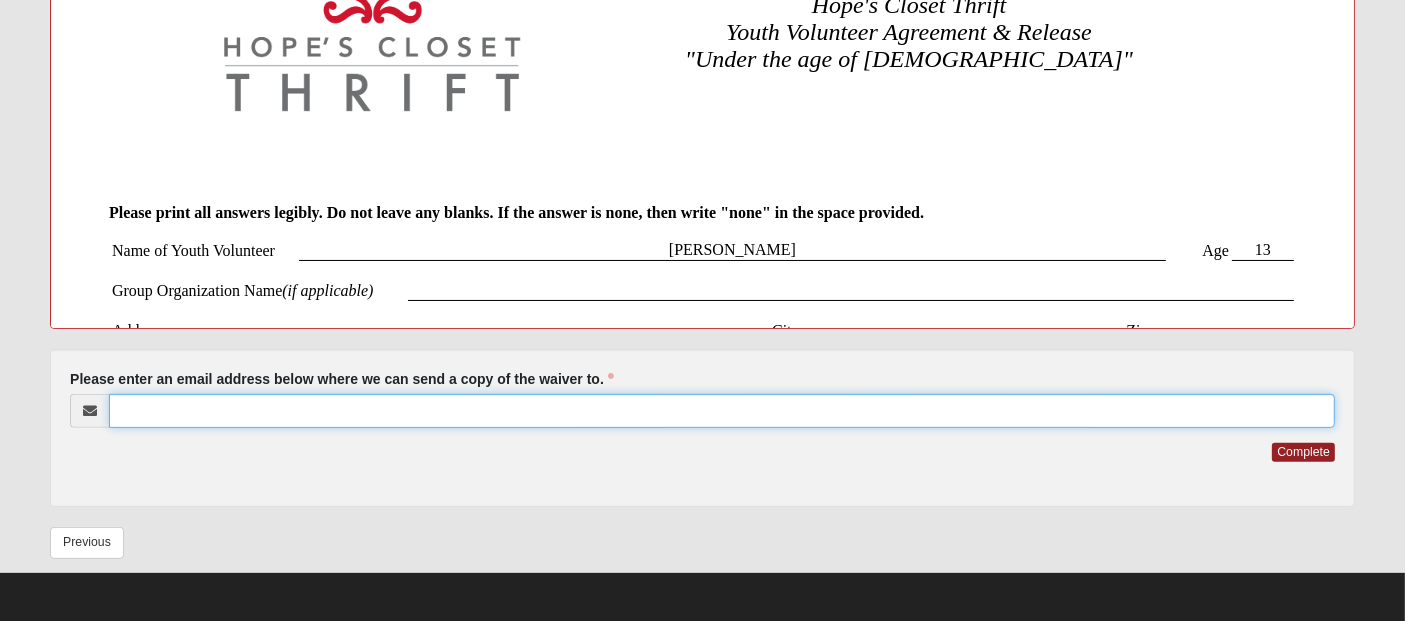 click on "Please enter an email address below where we can send a copy of the waiver to." at bounding box center [722, 411] 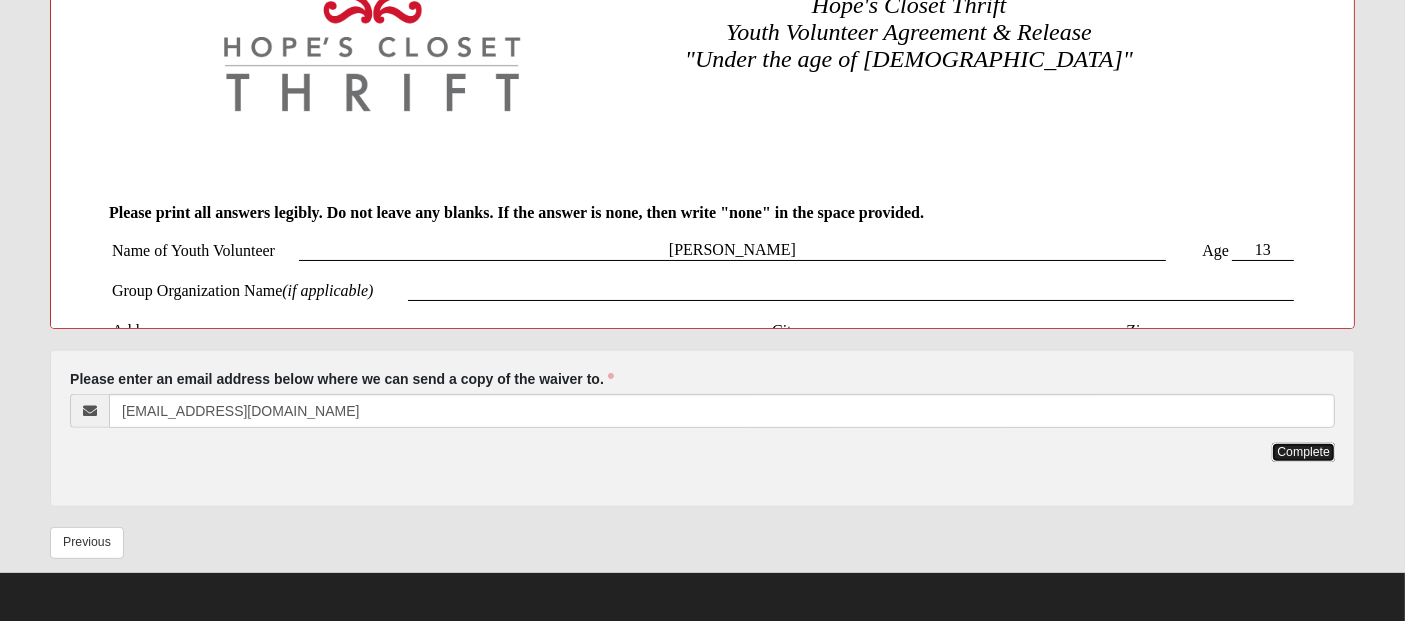 click on "Complete" at bounding box center [1303, 452] 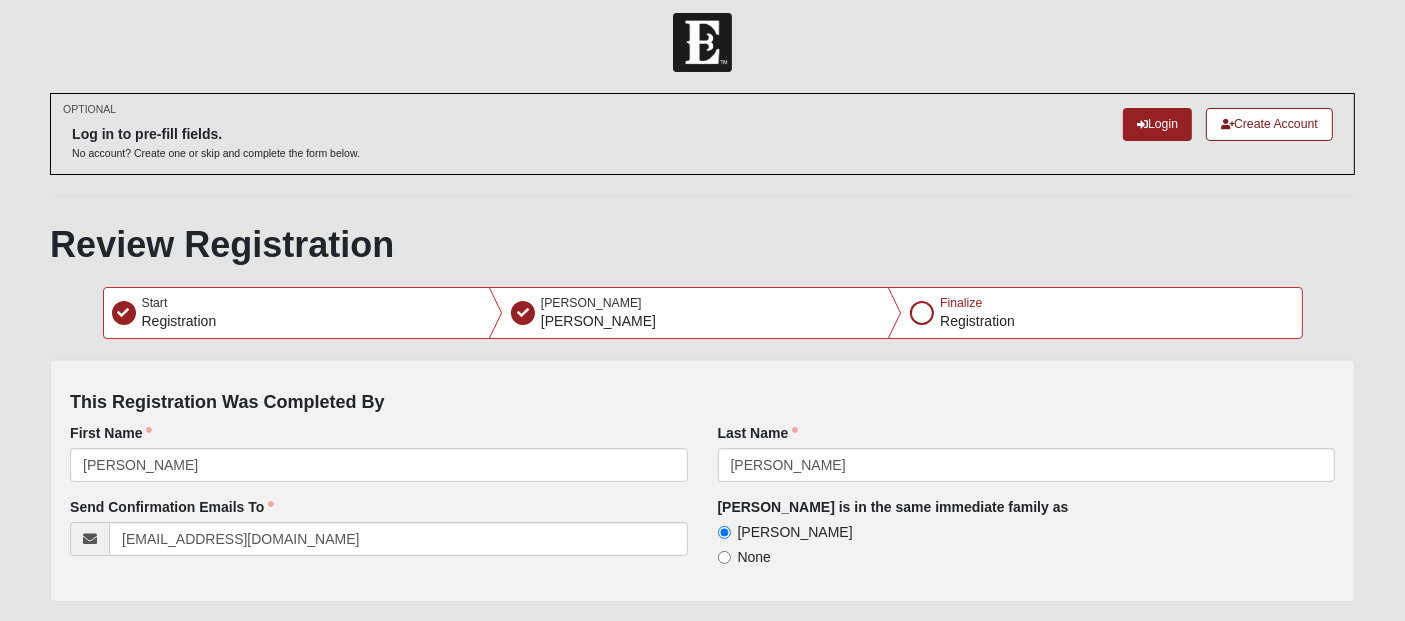 scroll, scrollTop: 0, scrollLeft: 0, axis: both 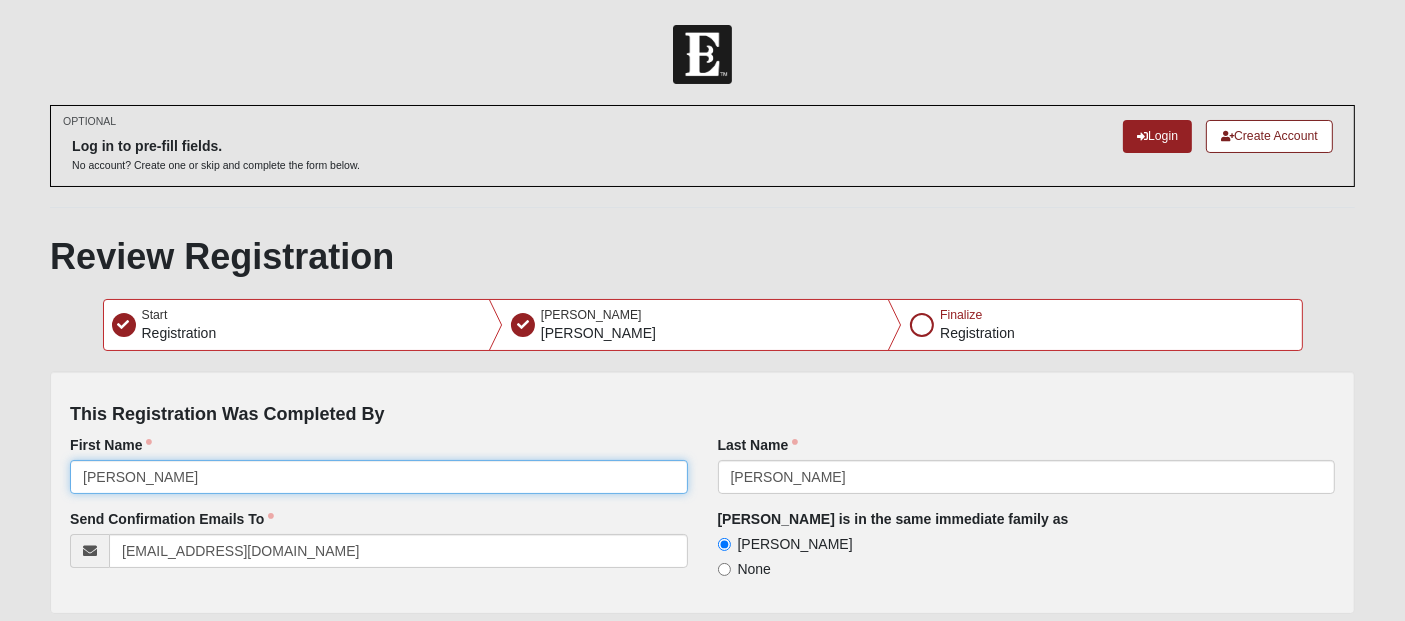 drag, startPoint x: 148, startPoint y: 474, endPoint x: 0, endPoint y: 453, distance: 149.48244 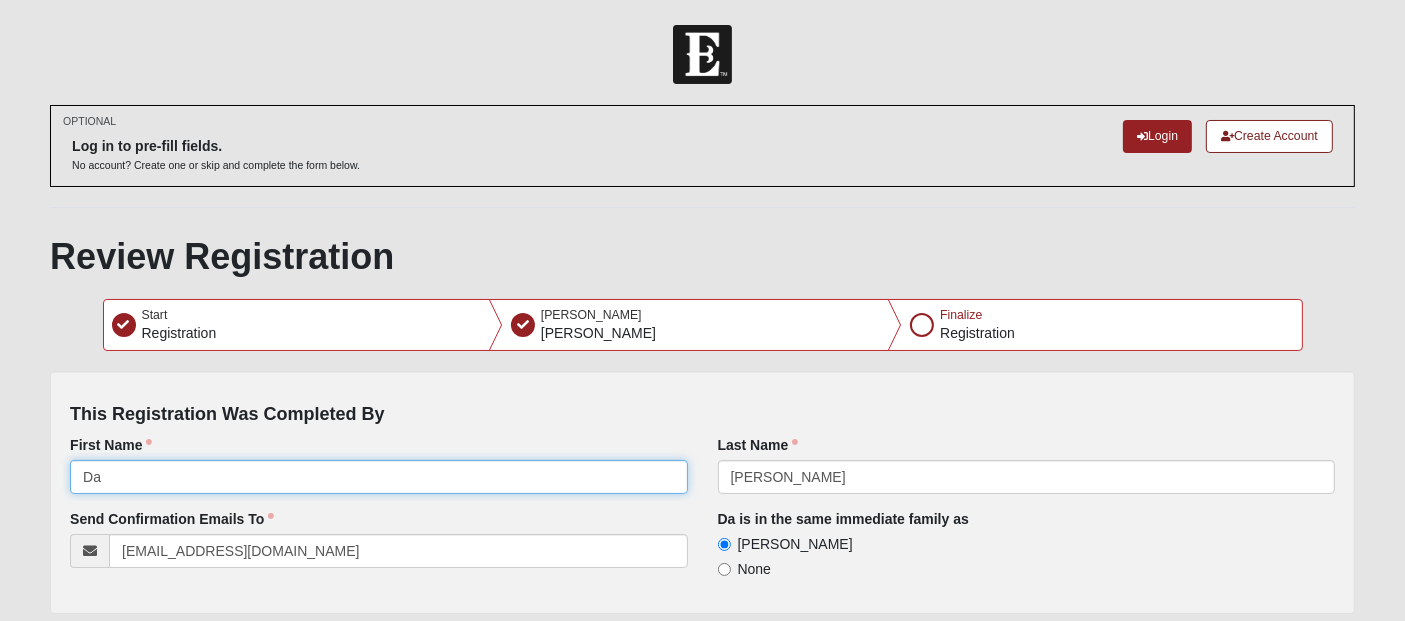 type on "D" 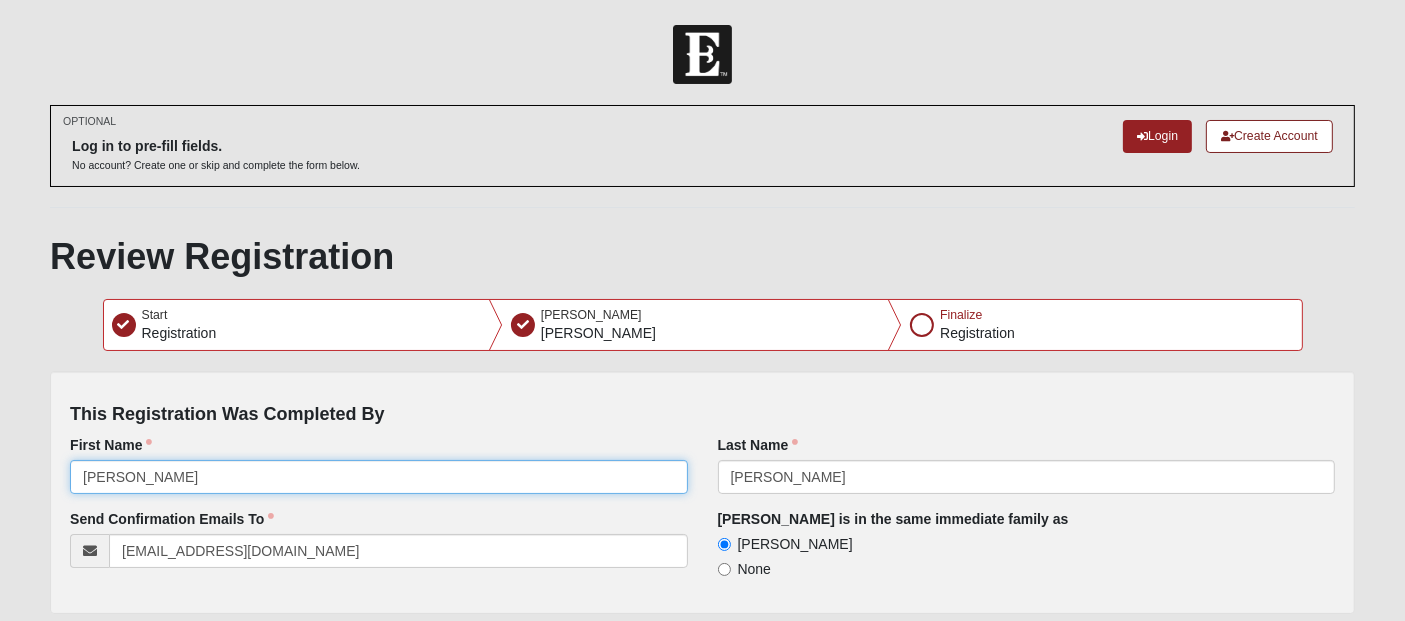 type on "Jill" 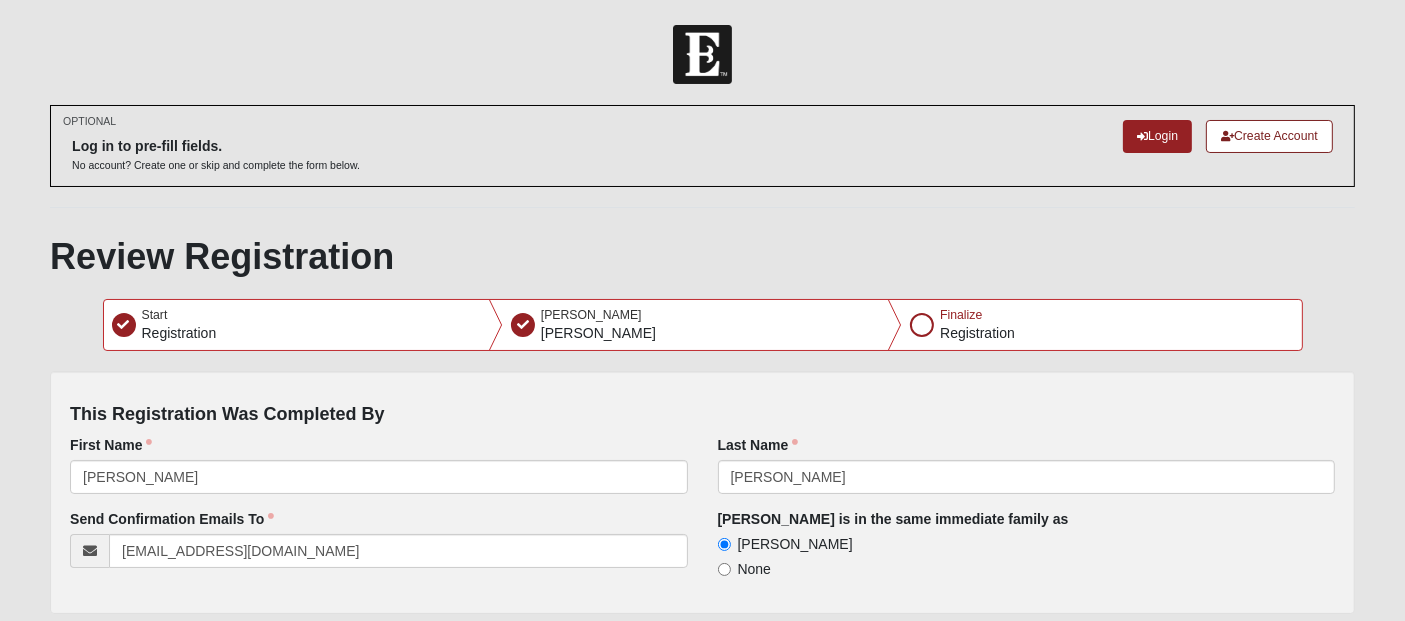 click on "This Registration Was Completed By   First Name    Jill     Last Name    Dawson     Send Confirmation Emails To    dawsonfamily717@gmail.com     Jill is in the same immediate family as    Cameron Dawson None" 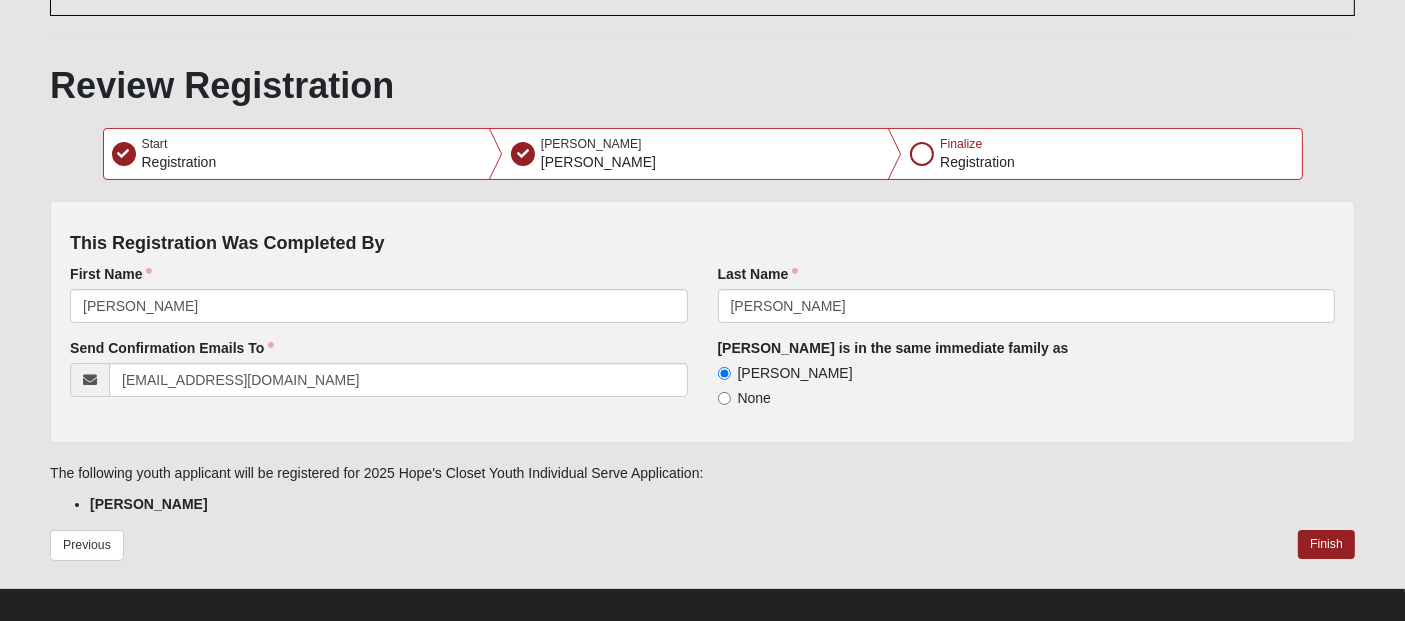 scroll, scrollTop: 187, scrollLeft: 0, axis: vertical 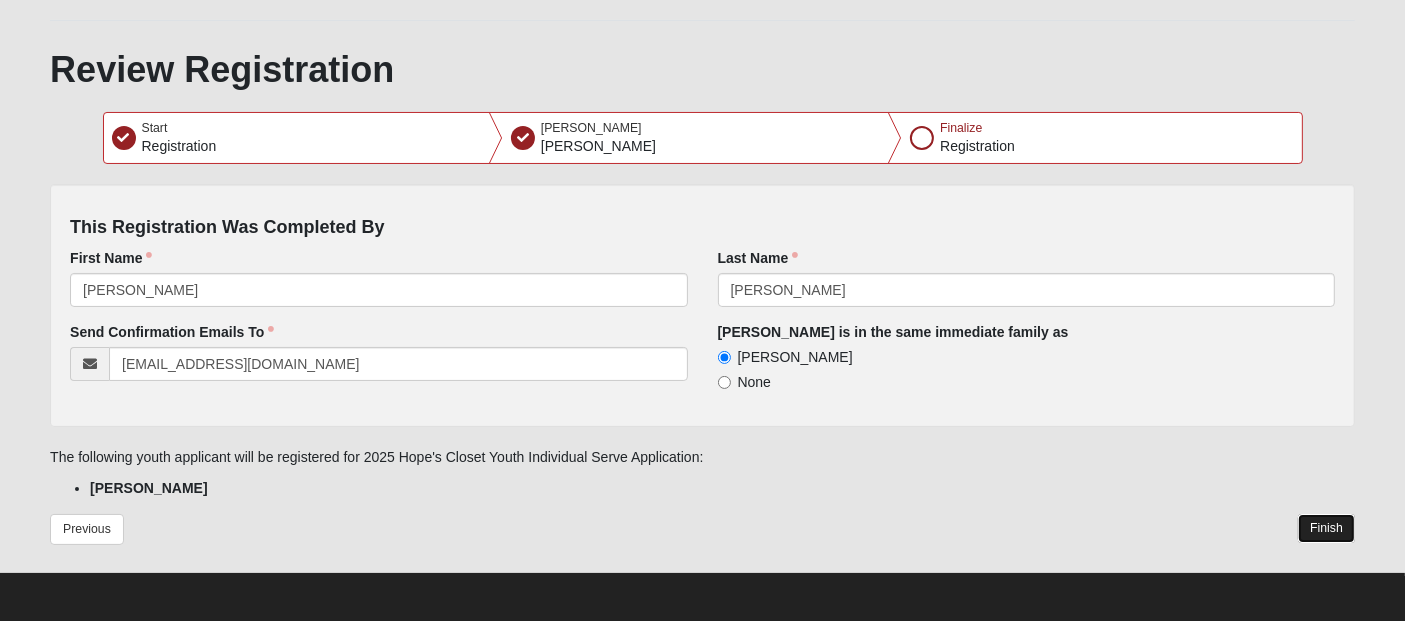 click on "Finish" at bounding box center (1326, 528) 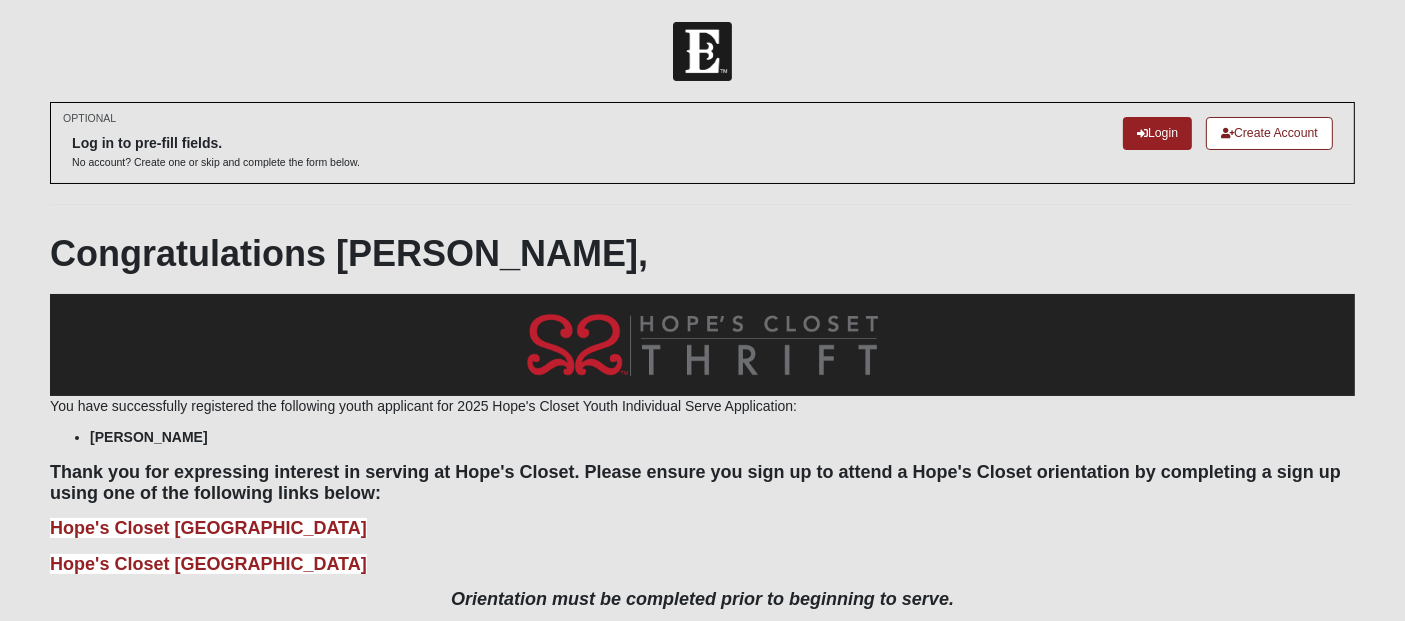 scroll, scrollTop: 0, scrollLeft: 0, axis: both 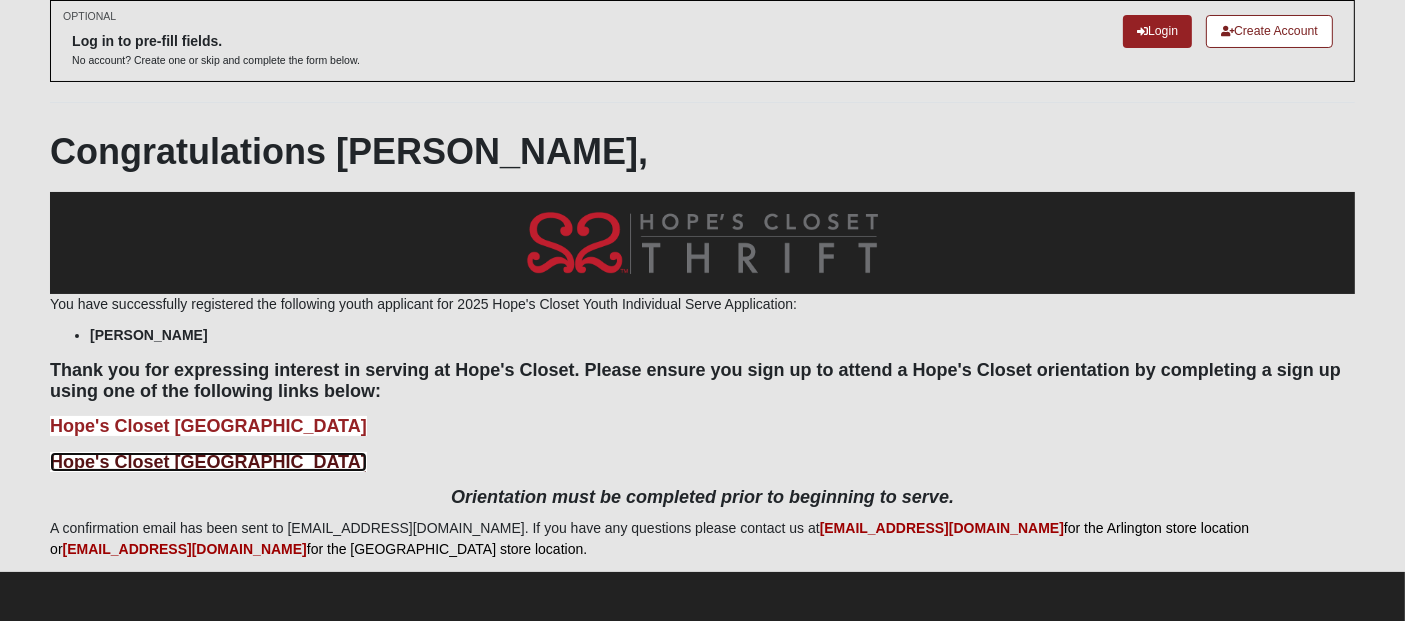 click on "Hope's Closet San Pablo Orientation" at bounding box center [208, 462] 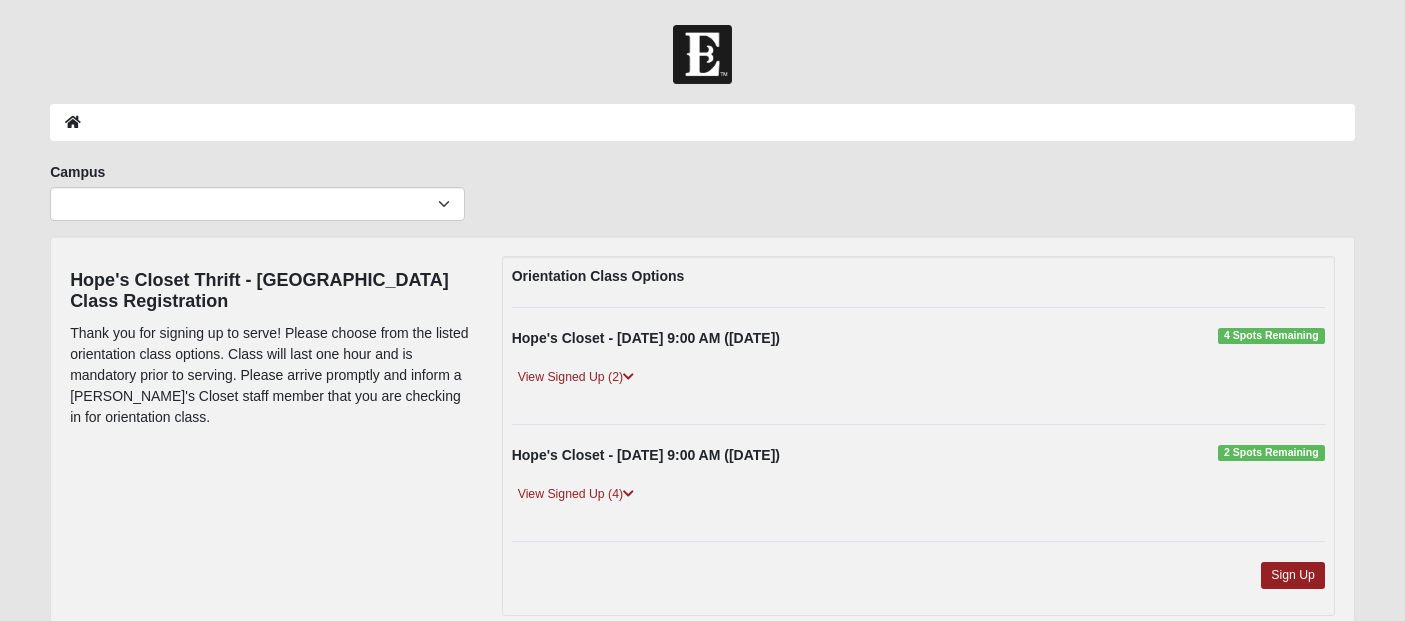 scroll, scrollTop: 0, scrollLeft: 0, axis: both 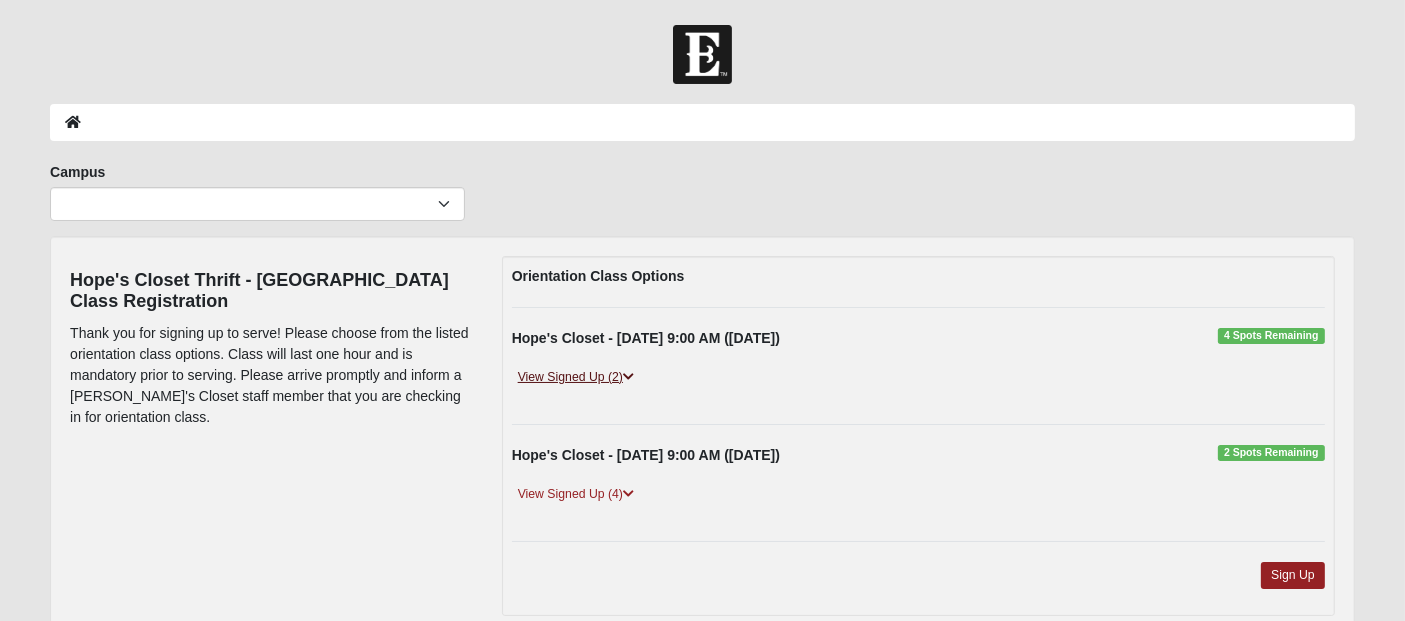 click at bounding box center [628, 377] 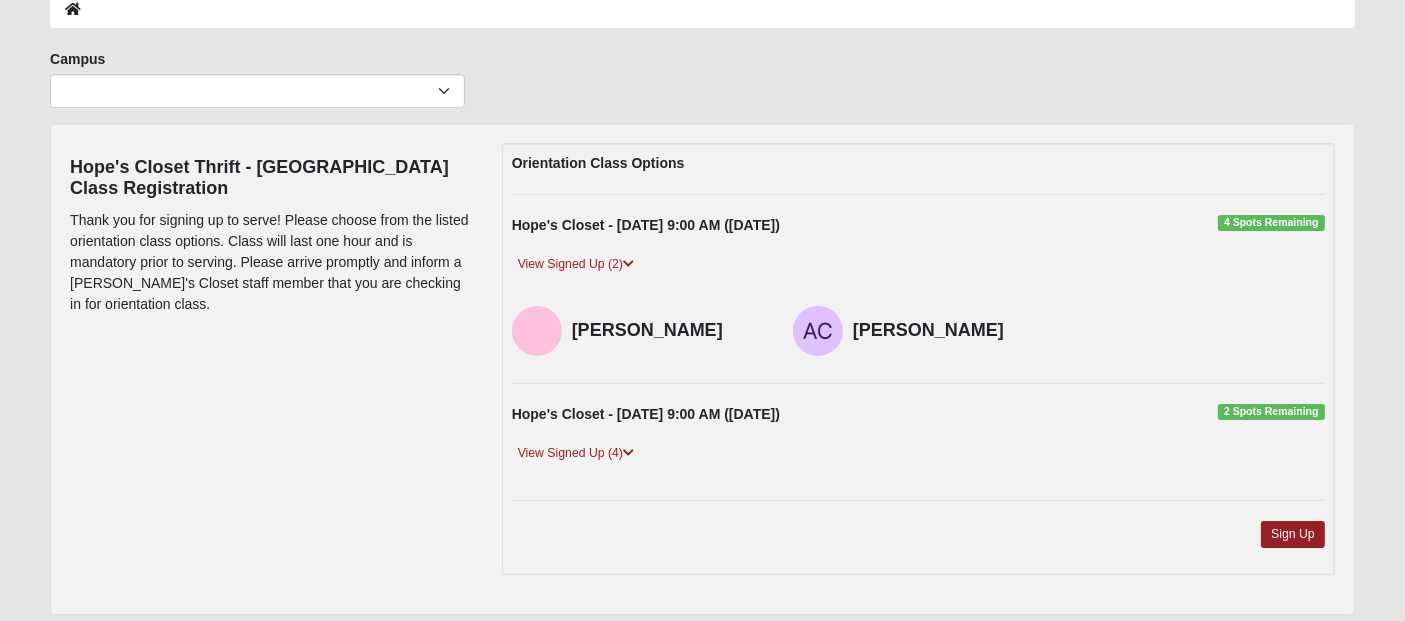 scroll, scrollTop: 105, scrollLeft: 0, axis: vertical 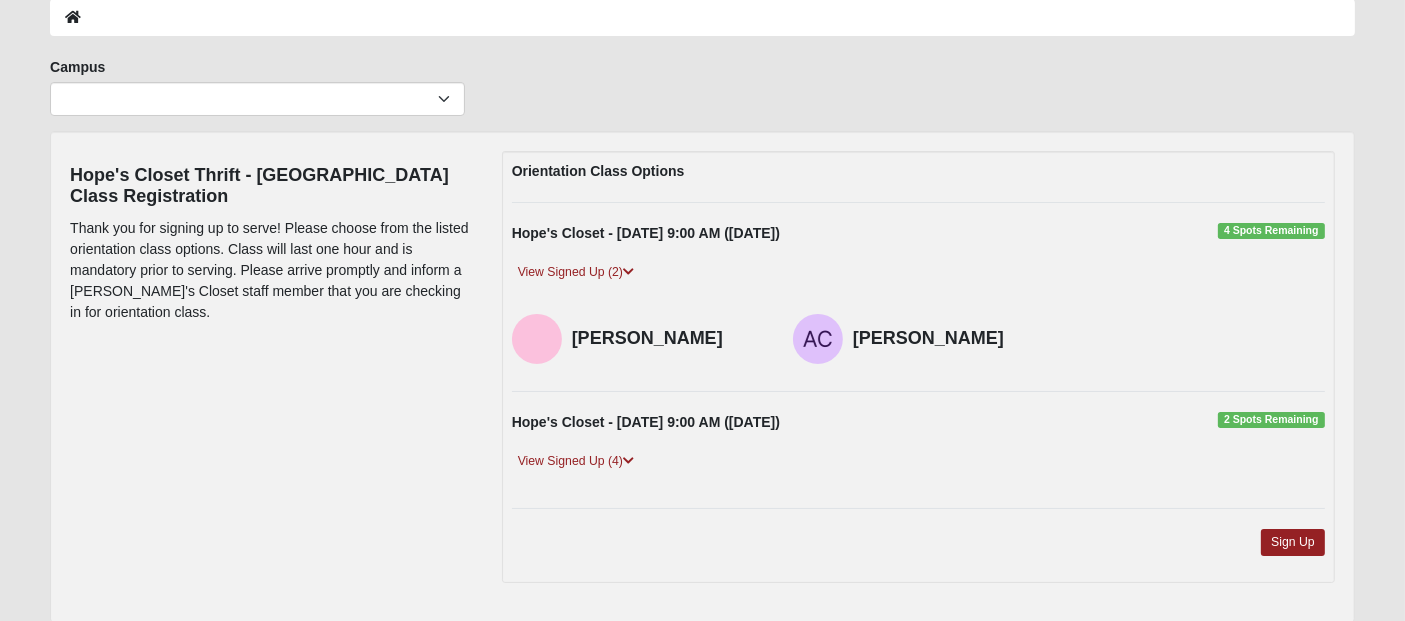 click on "Log In
Event Search
Error
Campus
Arlington
Baymeadows
Eleven22 Online
[PERSON_NAME][GEOGRAPHIC_DATA]
Jesup NONE" at bounding box center (702, 308) 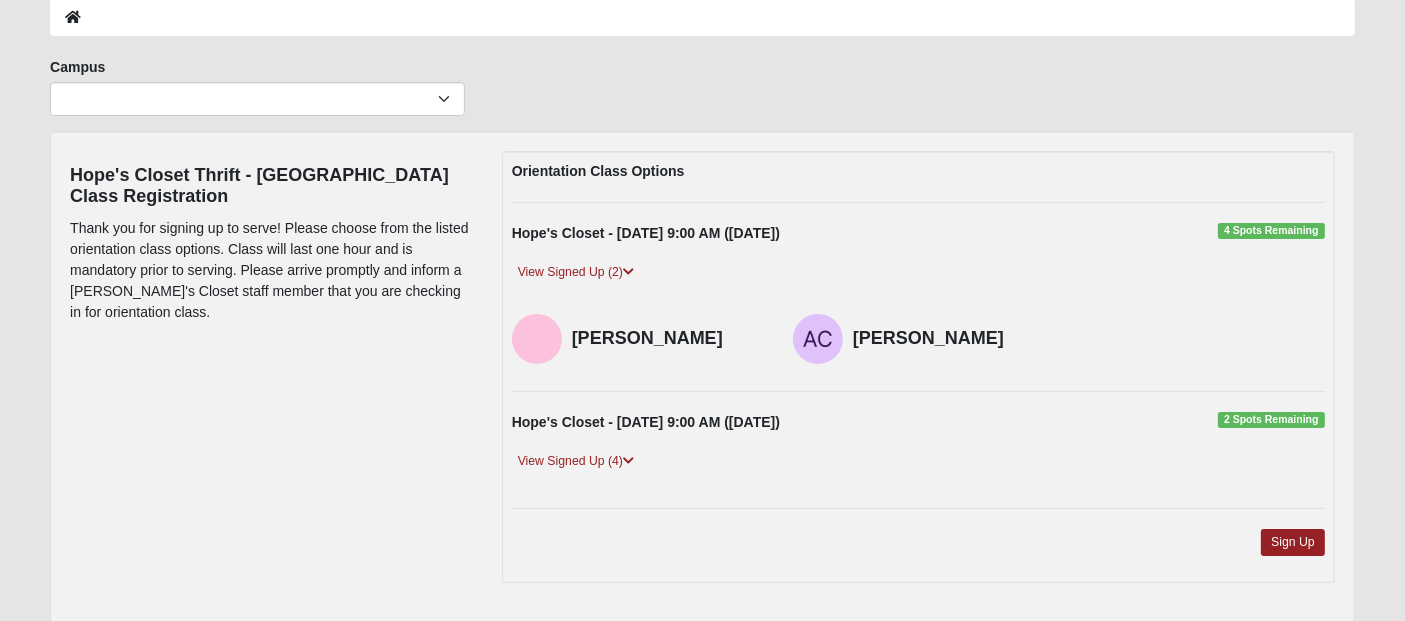 click on "Hope's Closet Thrift - [GEOGRAPHIC_DATA] Class Registration
Thank you for signing up to serve! Please choose from the listed orientation class options. Class will last one hour and is mandatory prior to serving. Please arrive promptly and inform a [PERSON_NAME]'s Closet staff member that you are checking in for orientation class.
Orientation Class Options
4 Spots Remaining [PERSON_NAME]" at bounding box center (702, 377) 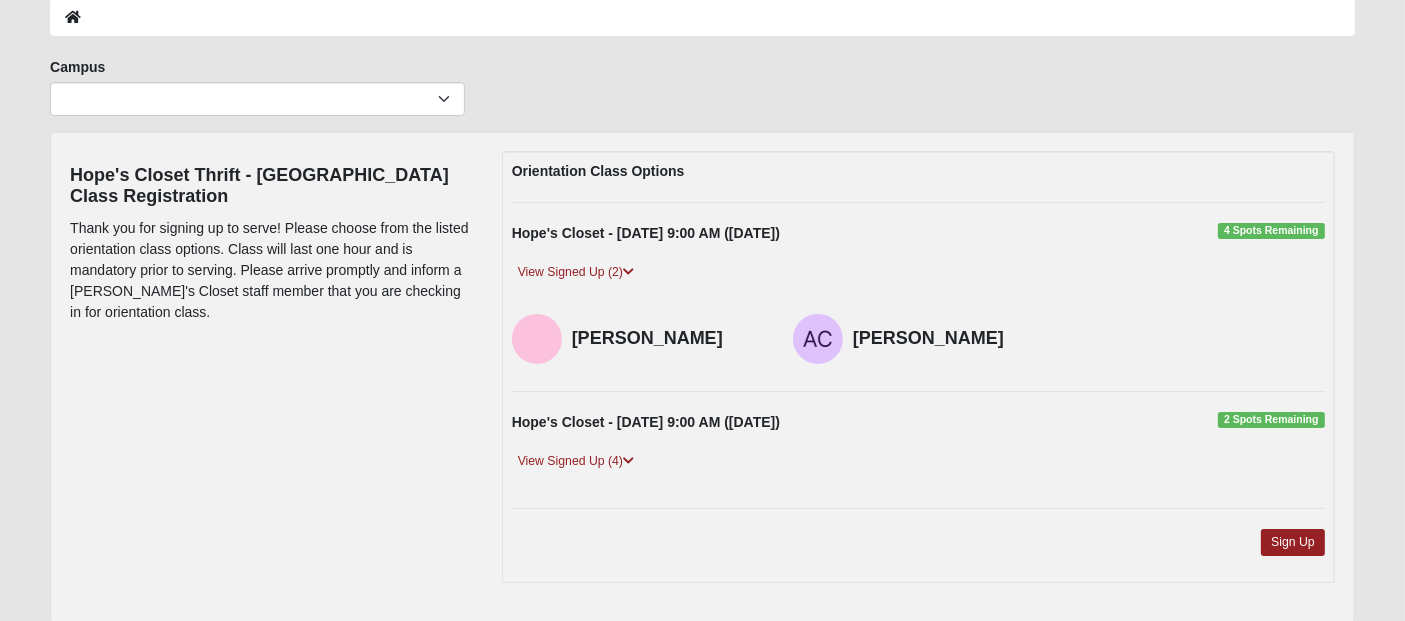click on "[PERSON_NAME]
[PERSON_NAME]" at bounding box center [918, 342] 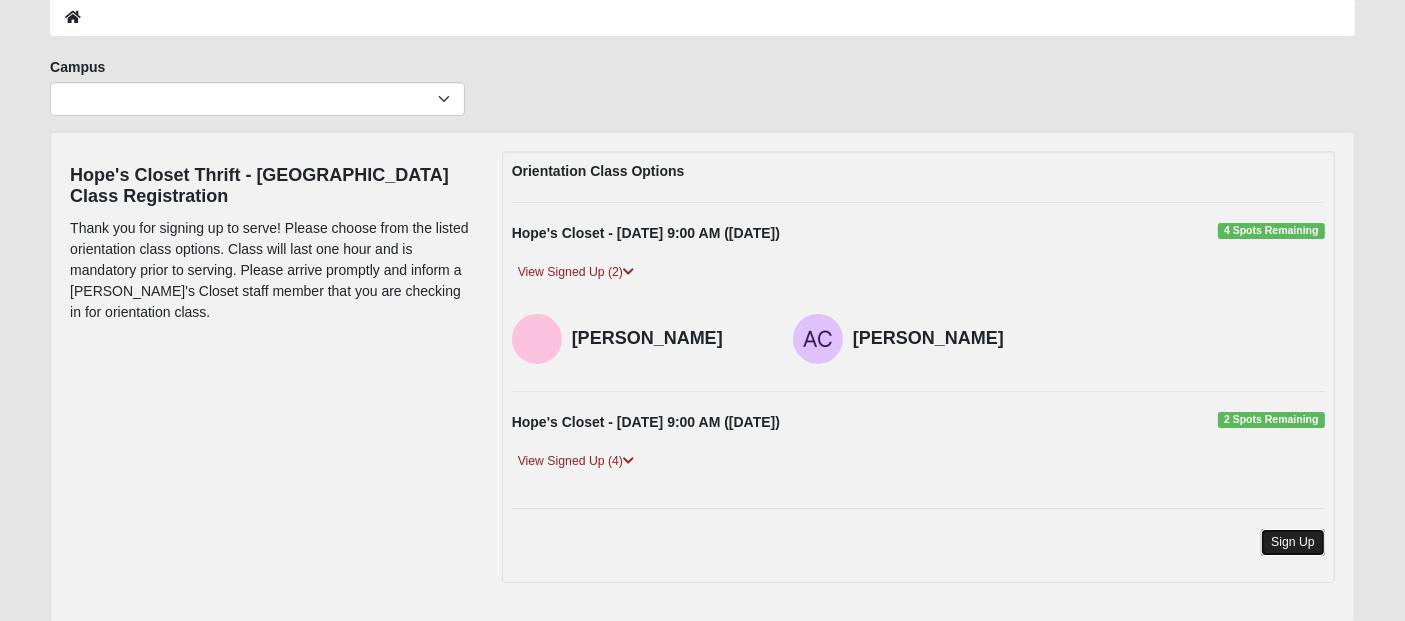 click on "Sign Up" at bounding box center (1293, 542) 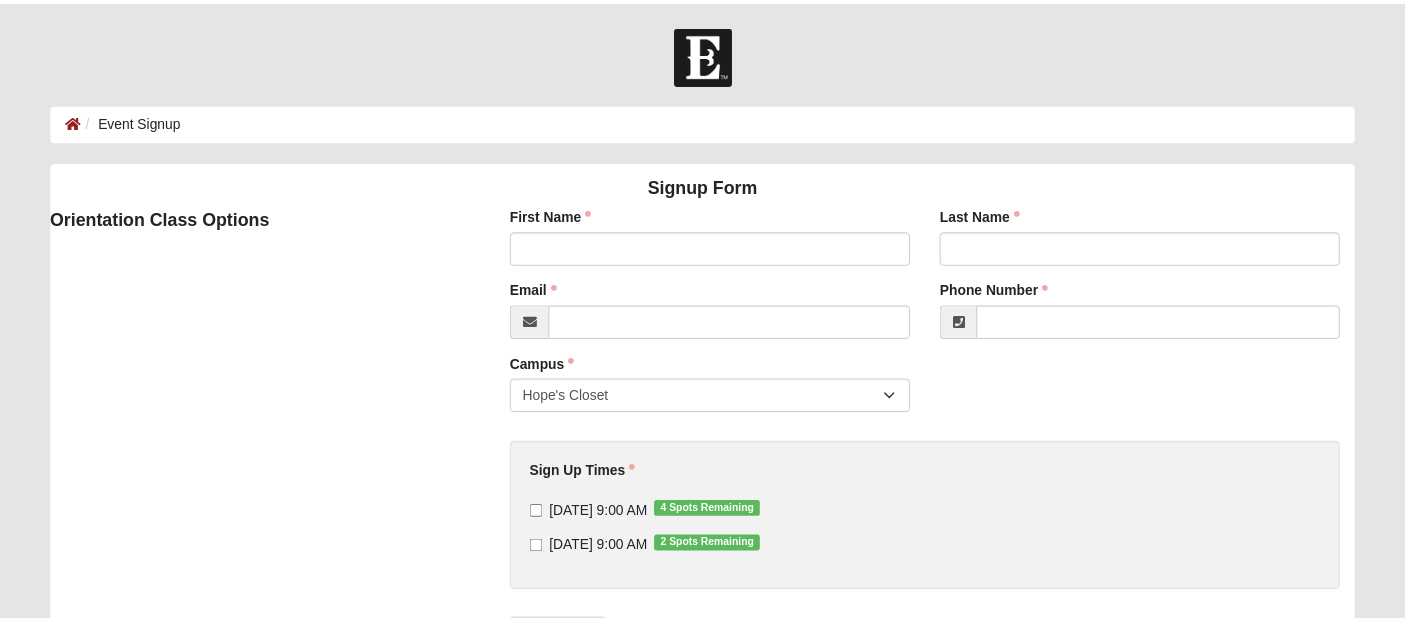 scroll, scrollTop: 0, scrollLeft: 0, axis: both 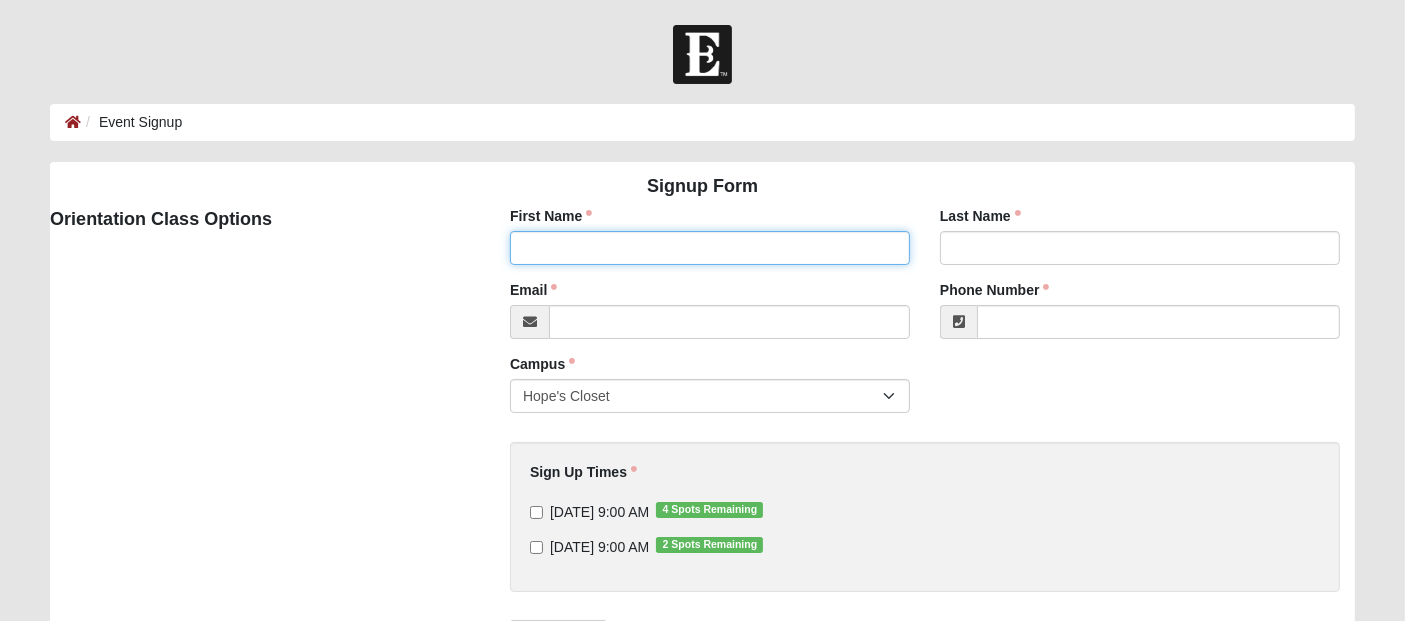 click on "First Name" at bounding box center (710, 248) 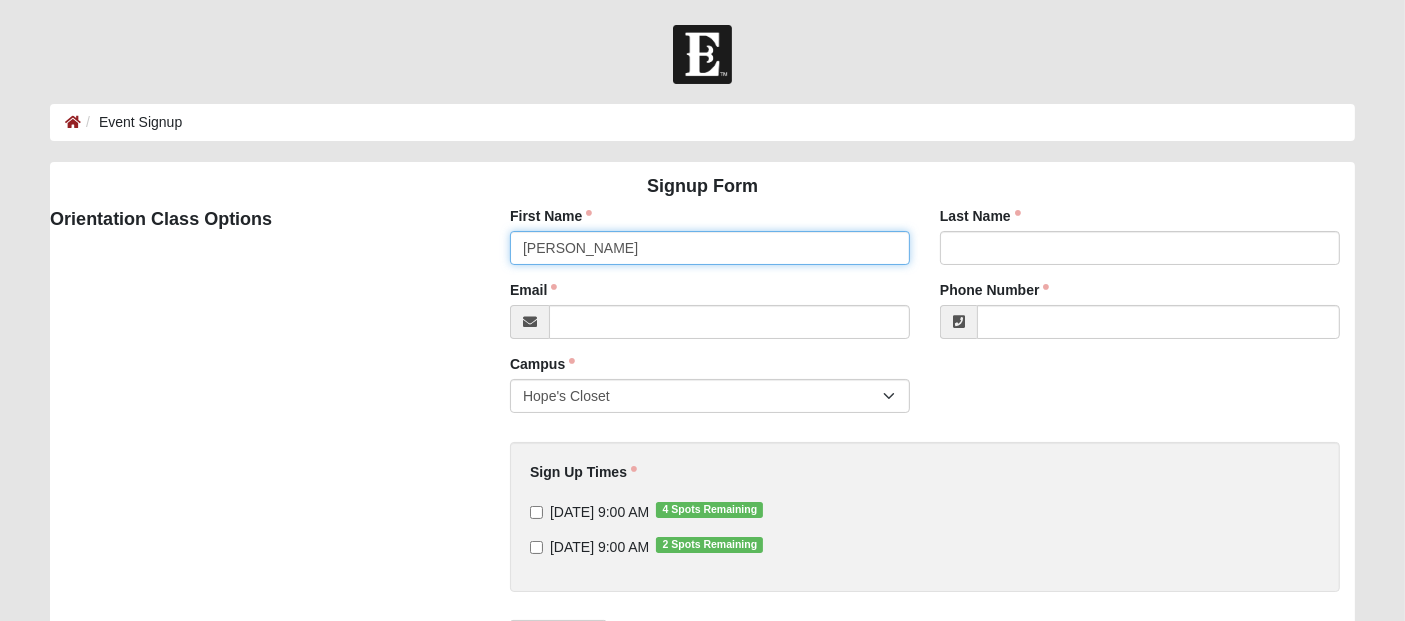 type on "Cameron" 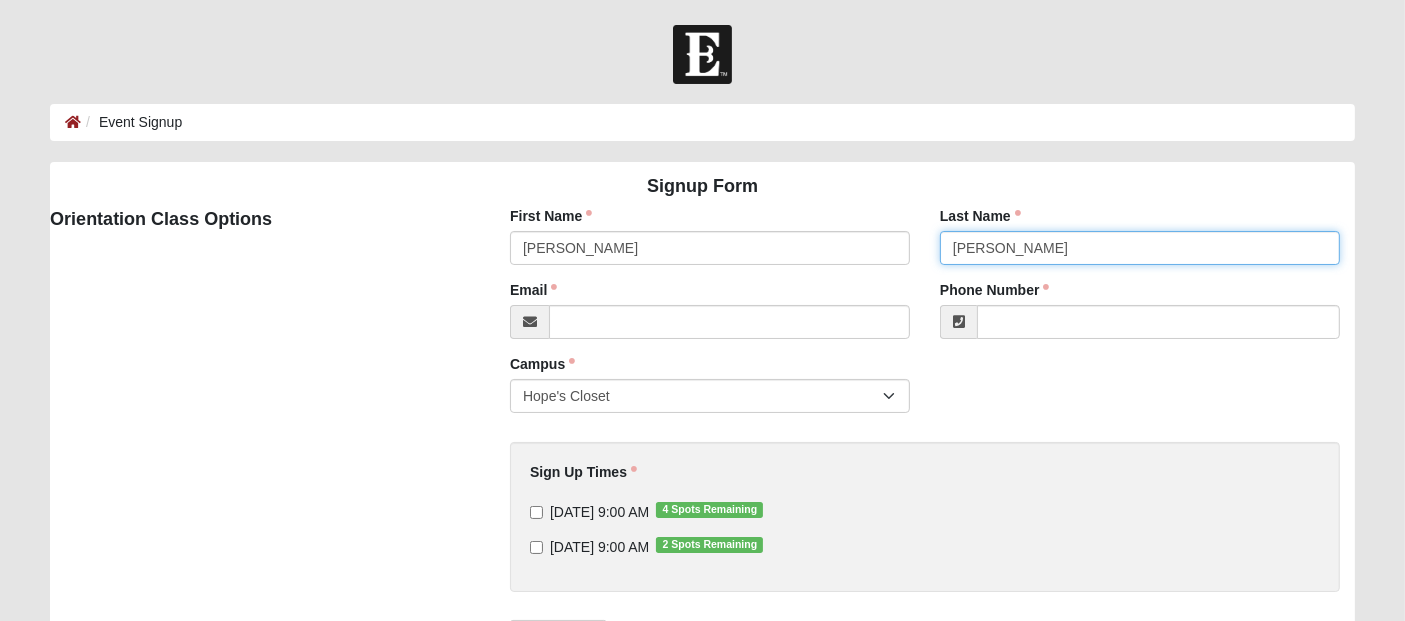 type on "Dawson" 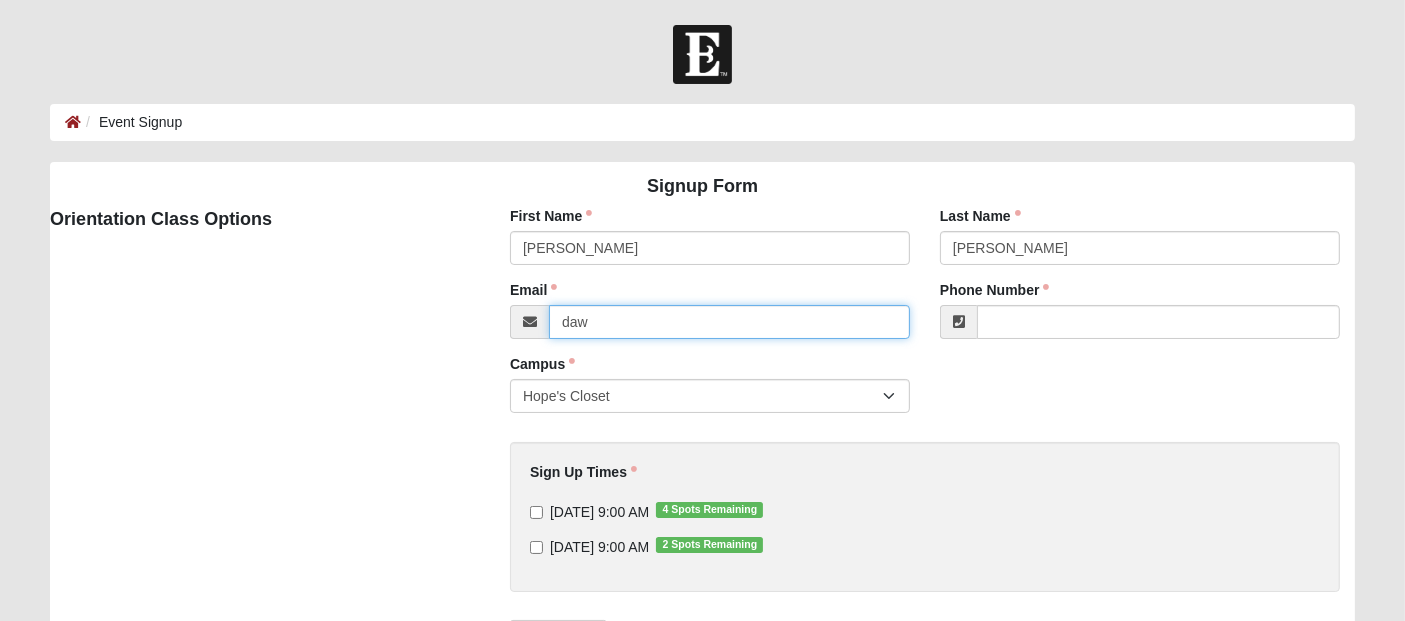 type on "dawsonfamily717@gmail.com" 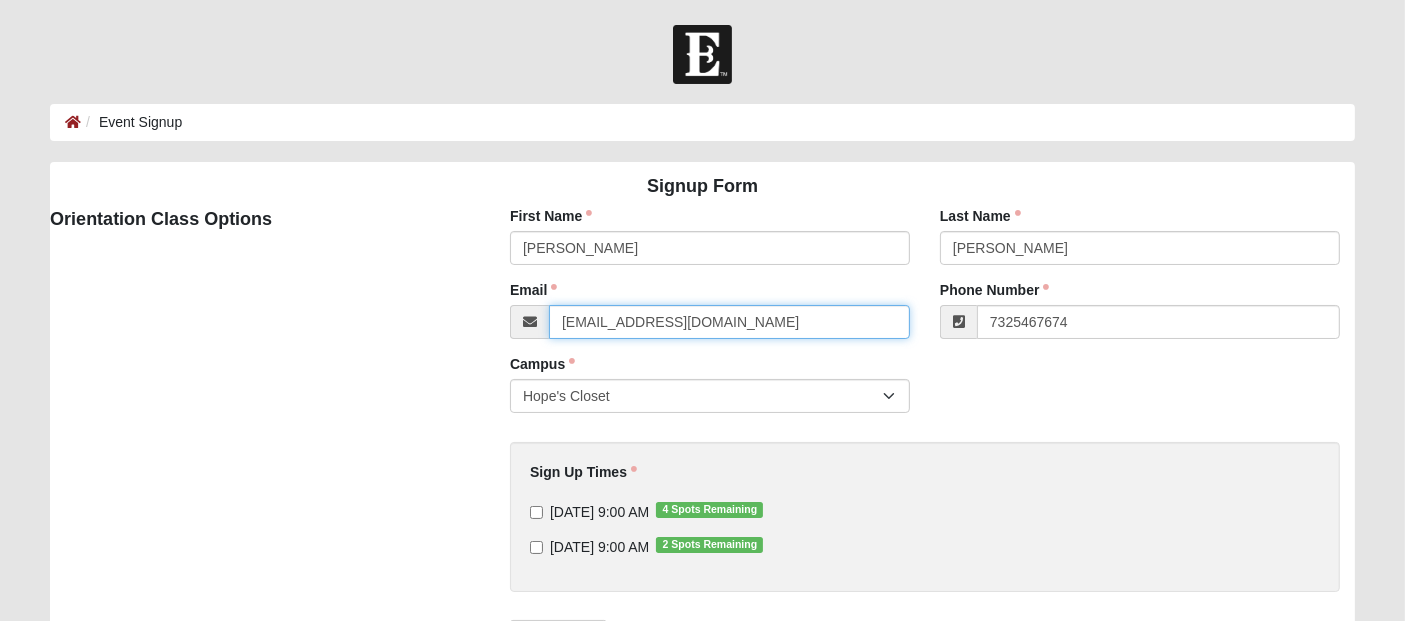 type on "(732) 546-7674" 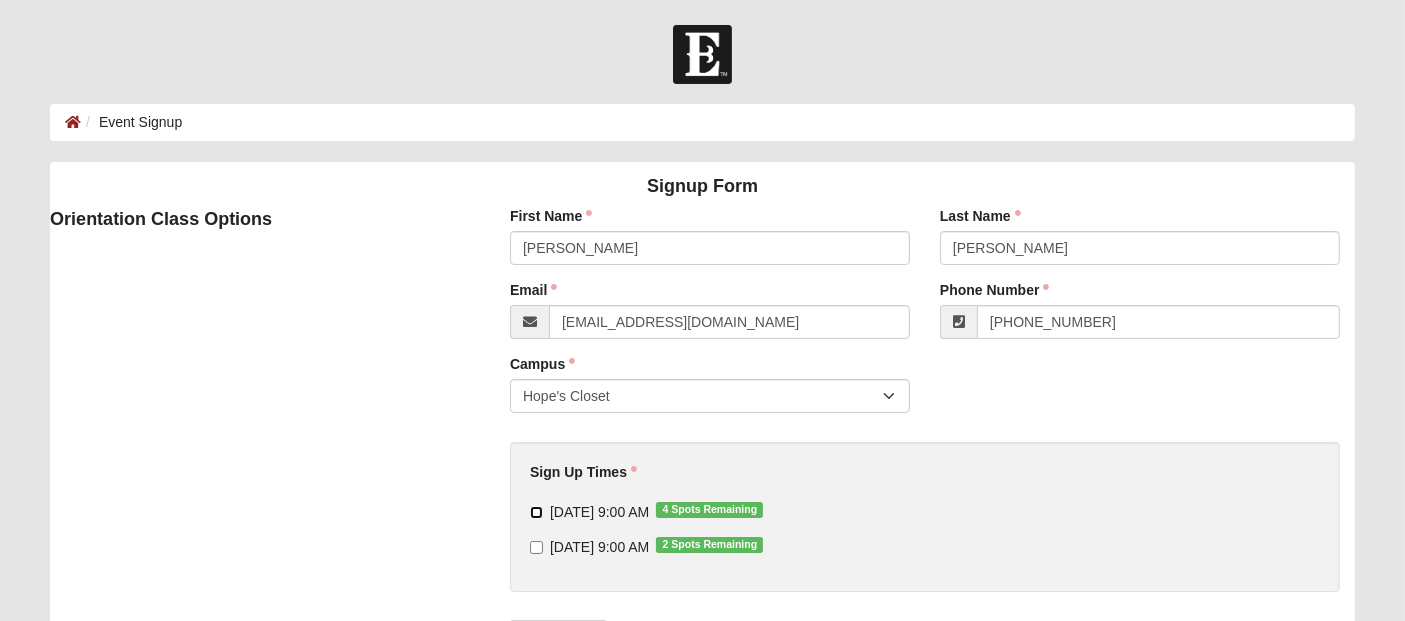 click on "7/16/2025 9:00 AM
4 Spots Remaining" at bounding box center (536, 512) 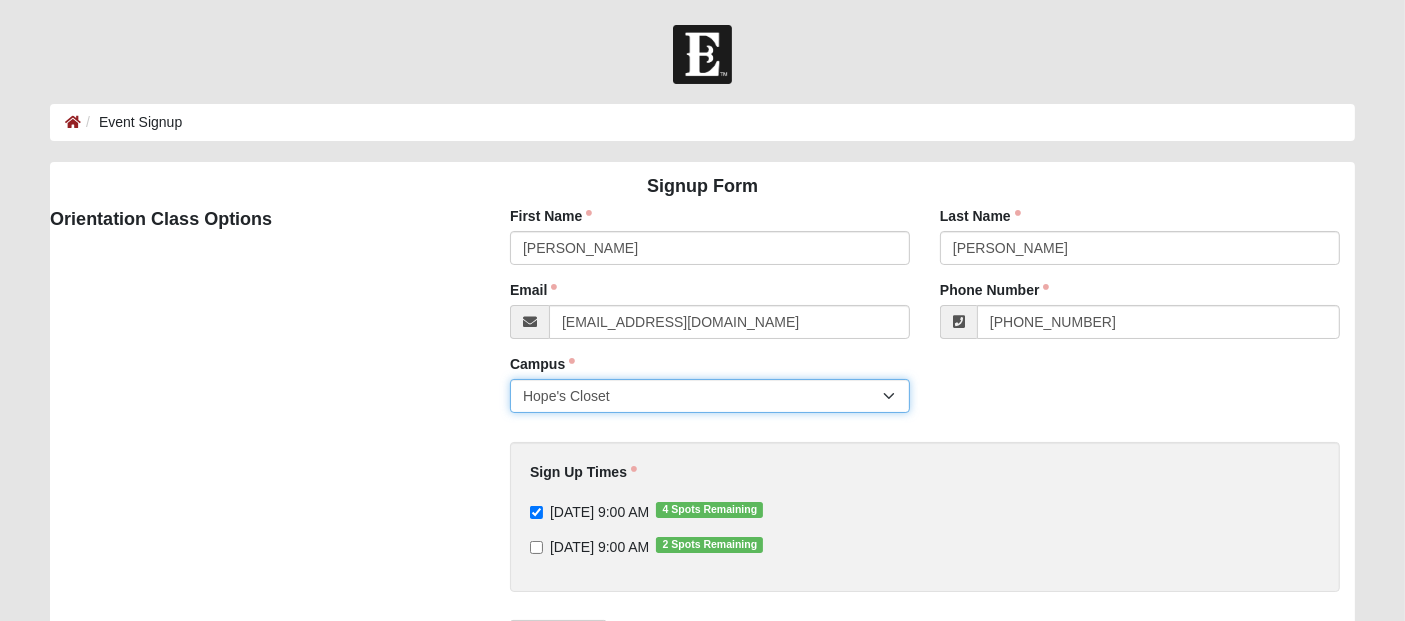click on "Hope's Closet" at bounding box center [710, 396] 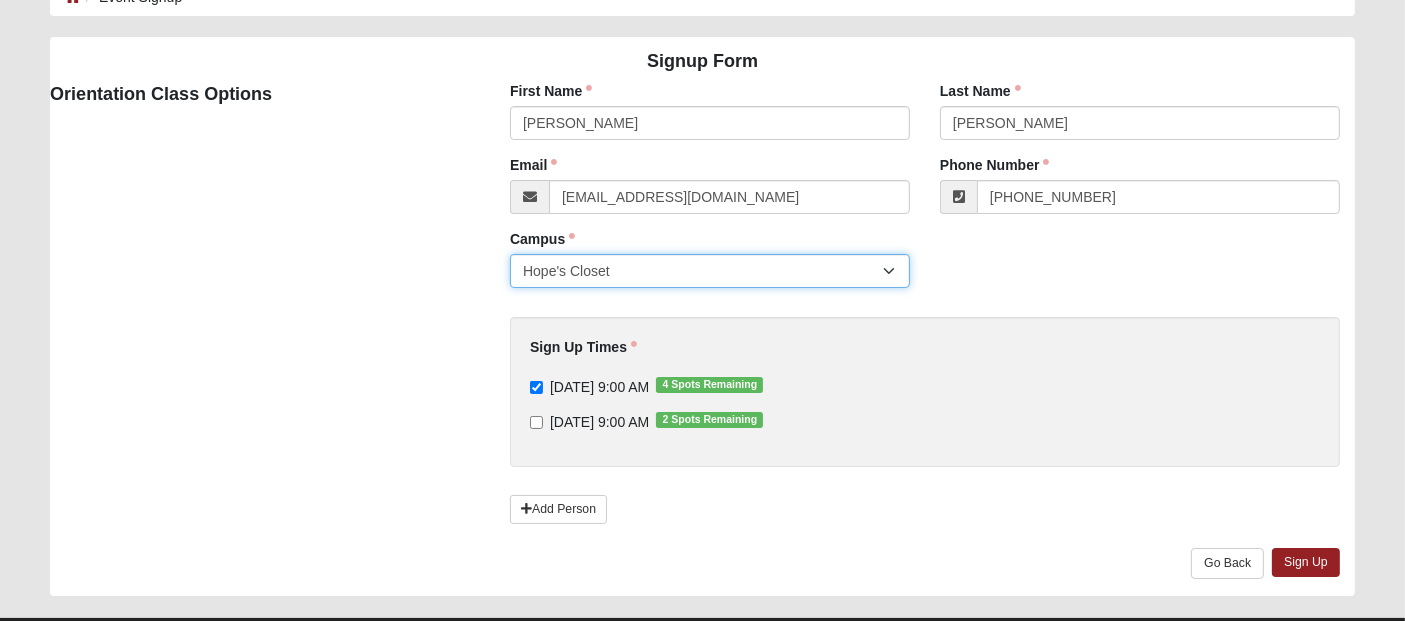 scroll, scrollTop: 170, scrollLeft: 0, axis: vertical 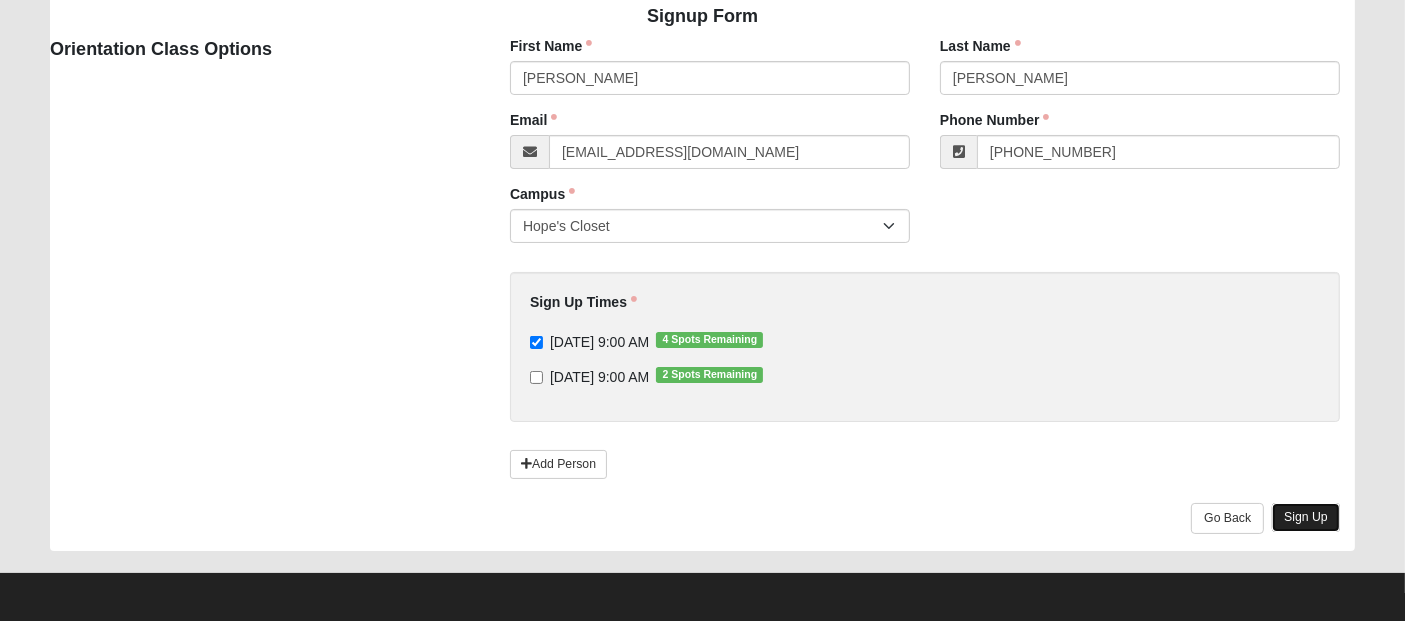 click on "Sign Up" at bounding box center (1306, 517) 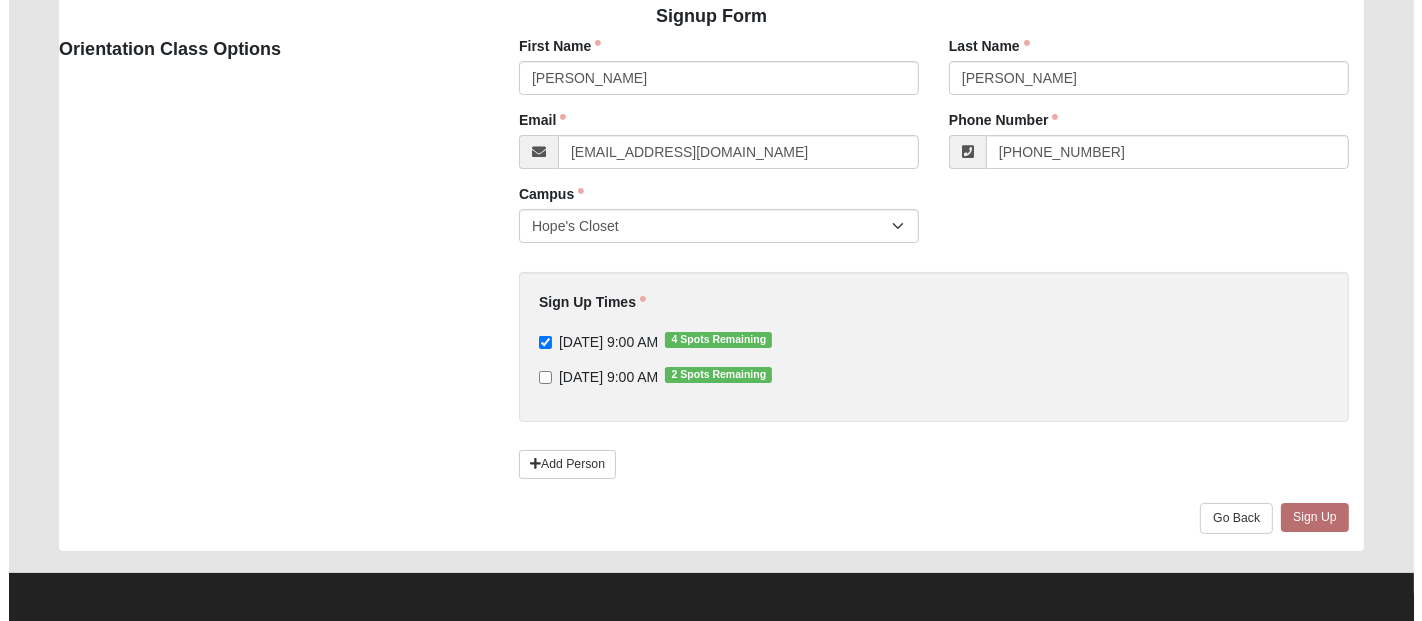 scroll, scrollTop: 0, scrollLeft: 0, axis: both 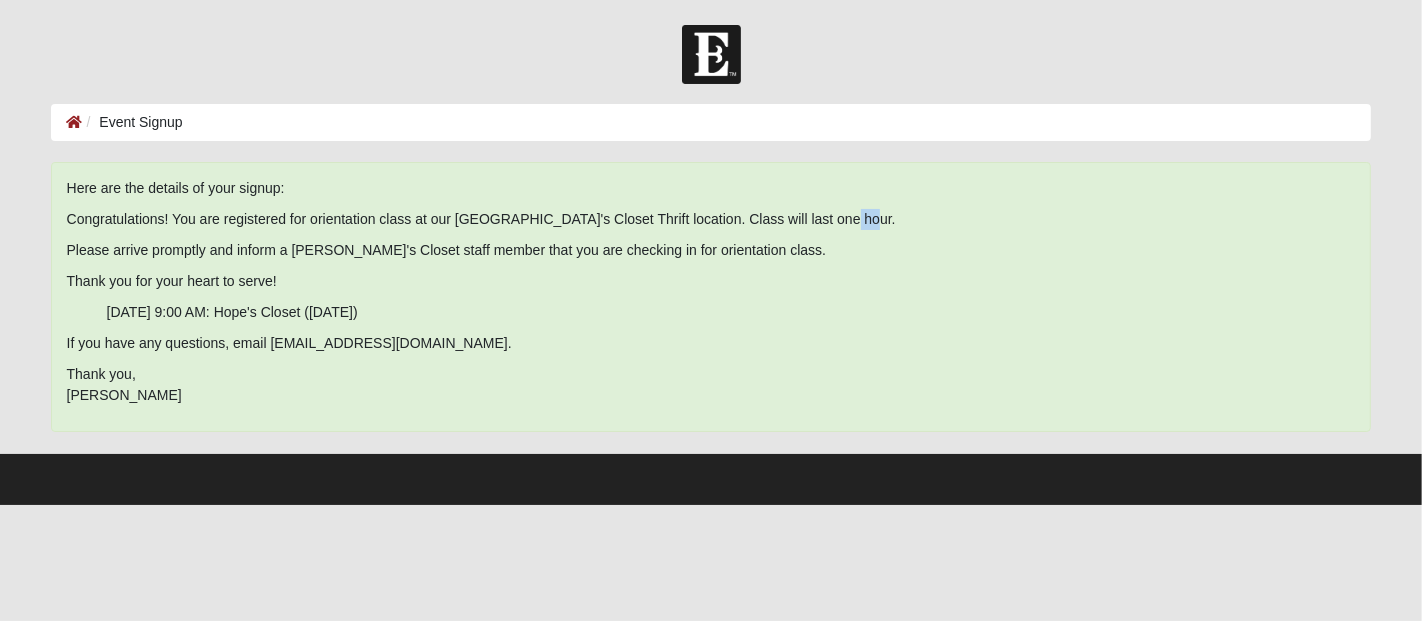 drag, startPoint x: 848, startPoint y: 213, endPoint x: 828, endPoint y: 215, distance: 20.09975 